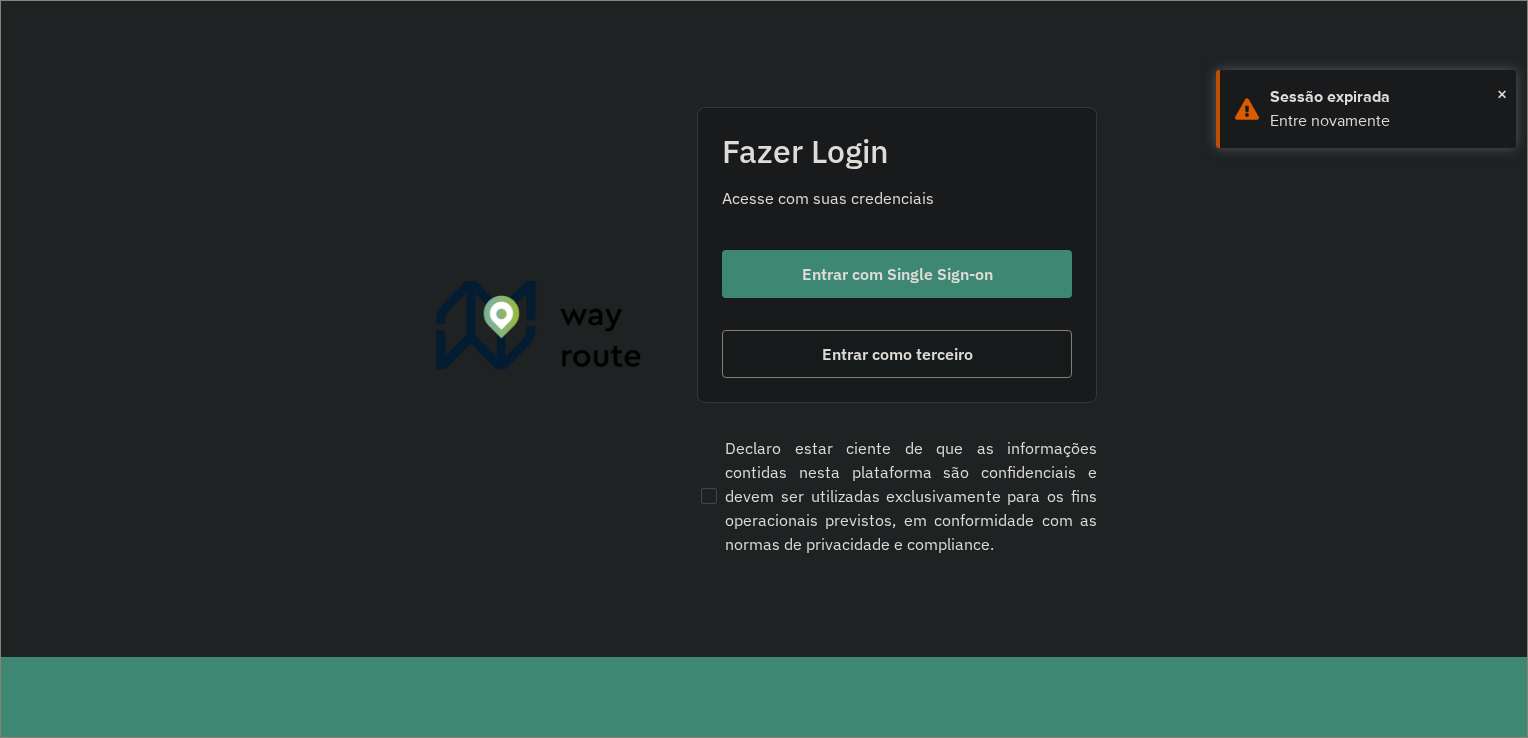 scroll, scrollTop: 0, scrollLeft: 0, axis: both 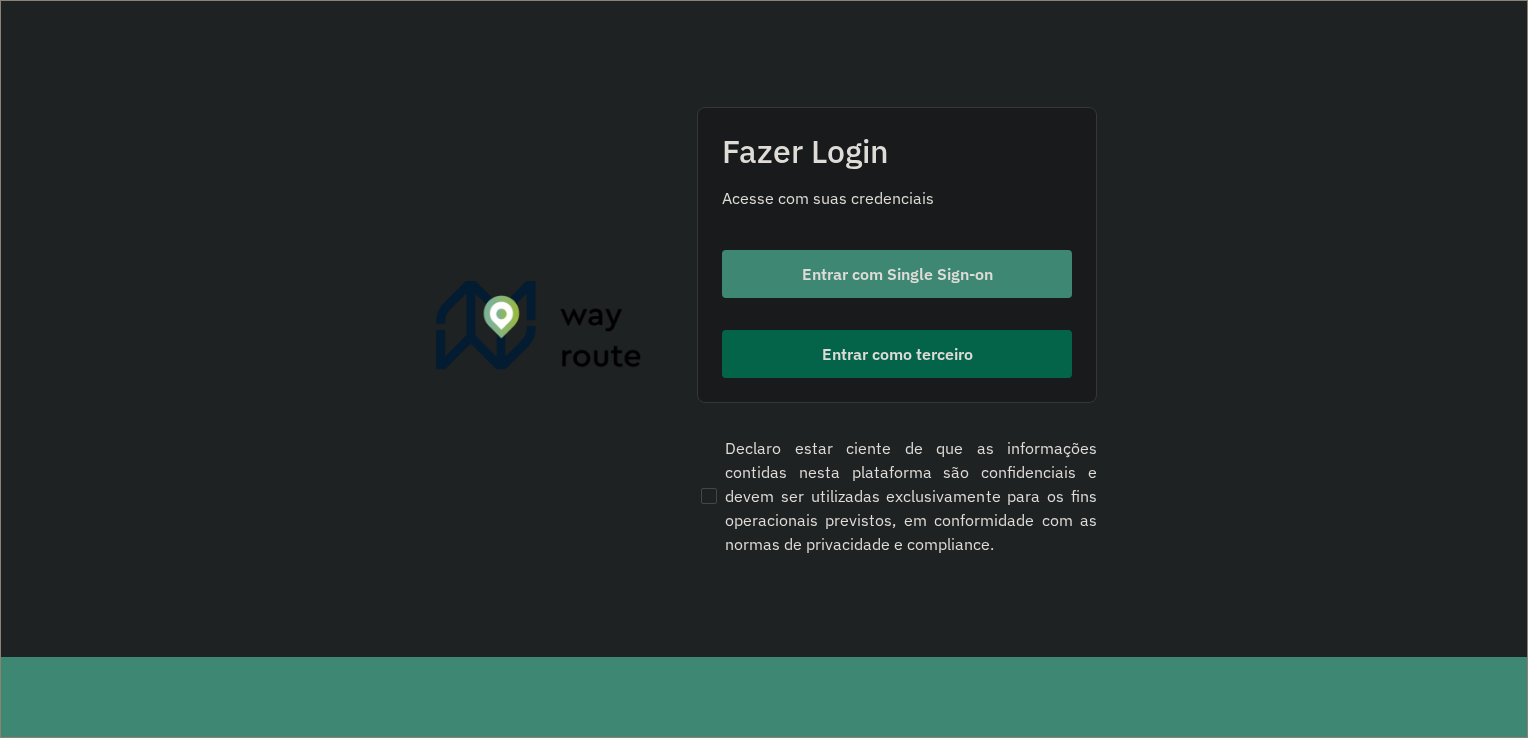 click on "Entrar como terceiro" at bounding box center (897, 354) 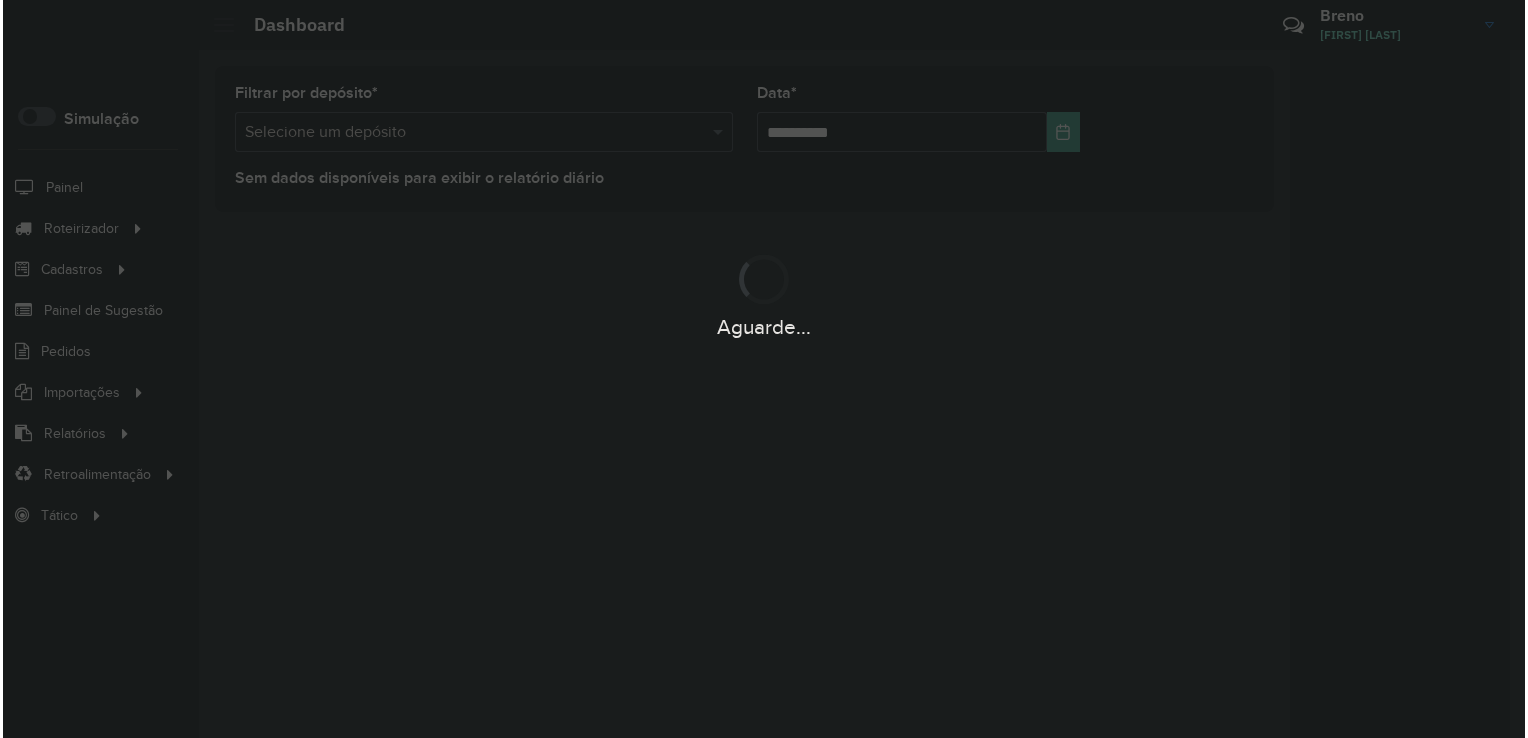 scroll, scrollTop: 0, scrollLeft: 0, axis: both 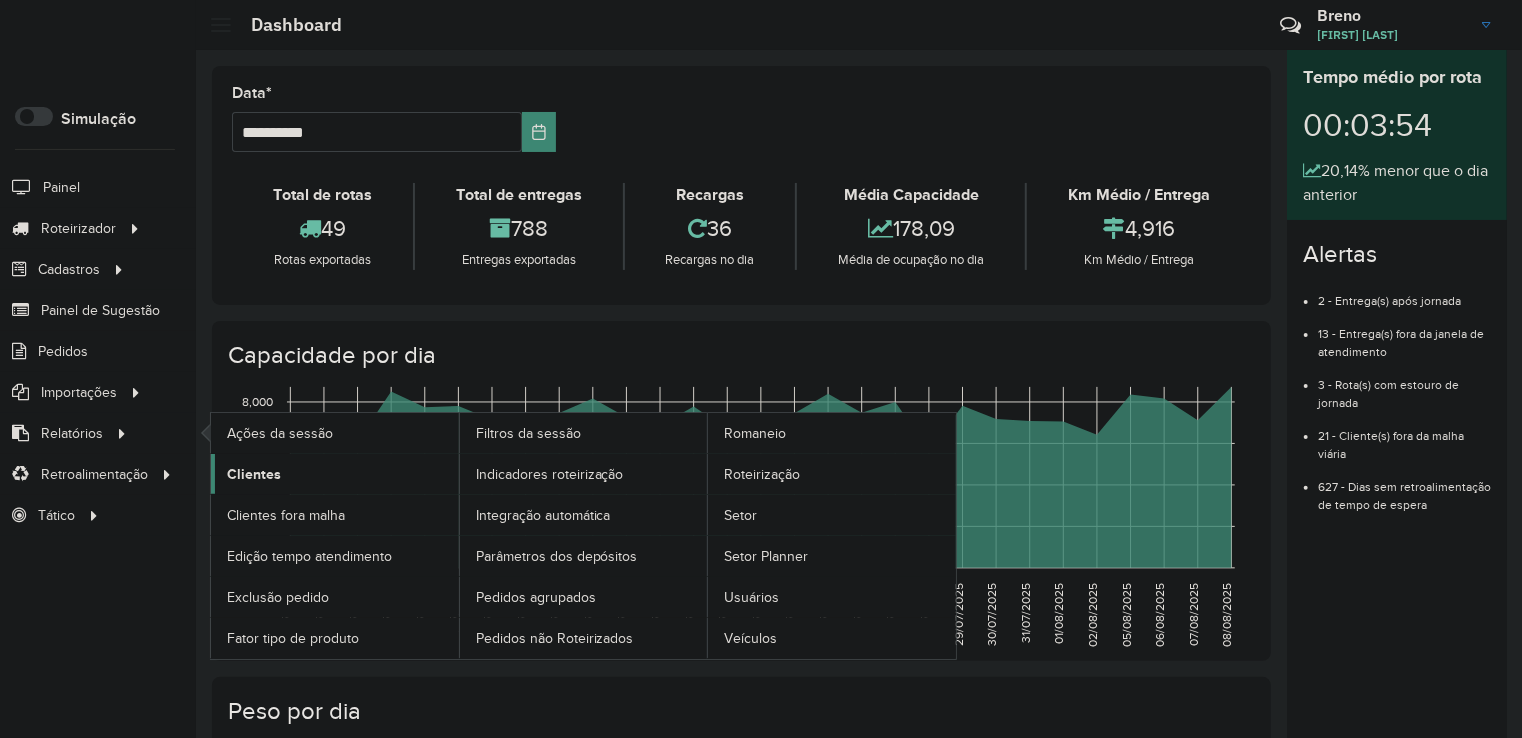 click on "Clientes" 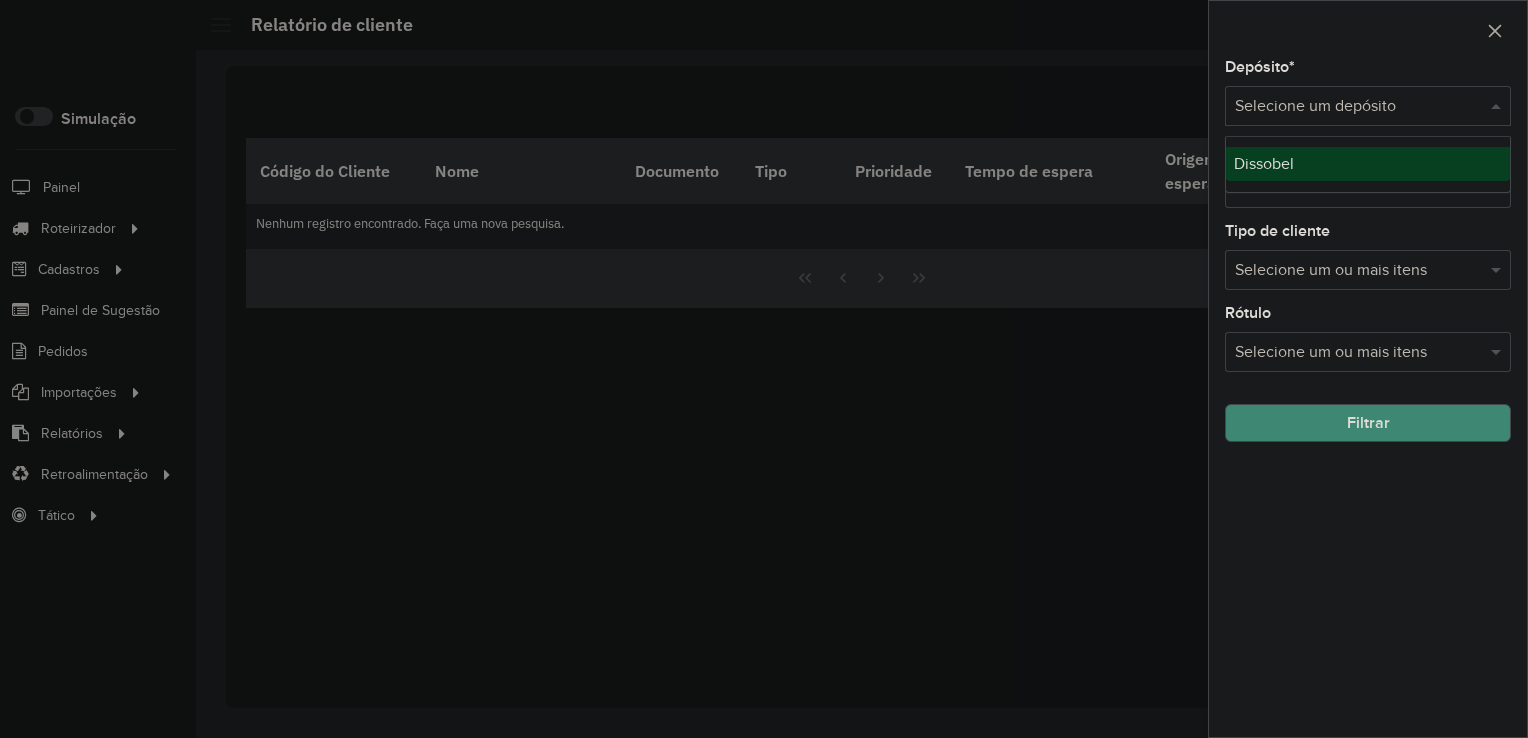 click at bounding box center (1348, 107) 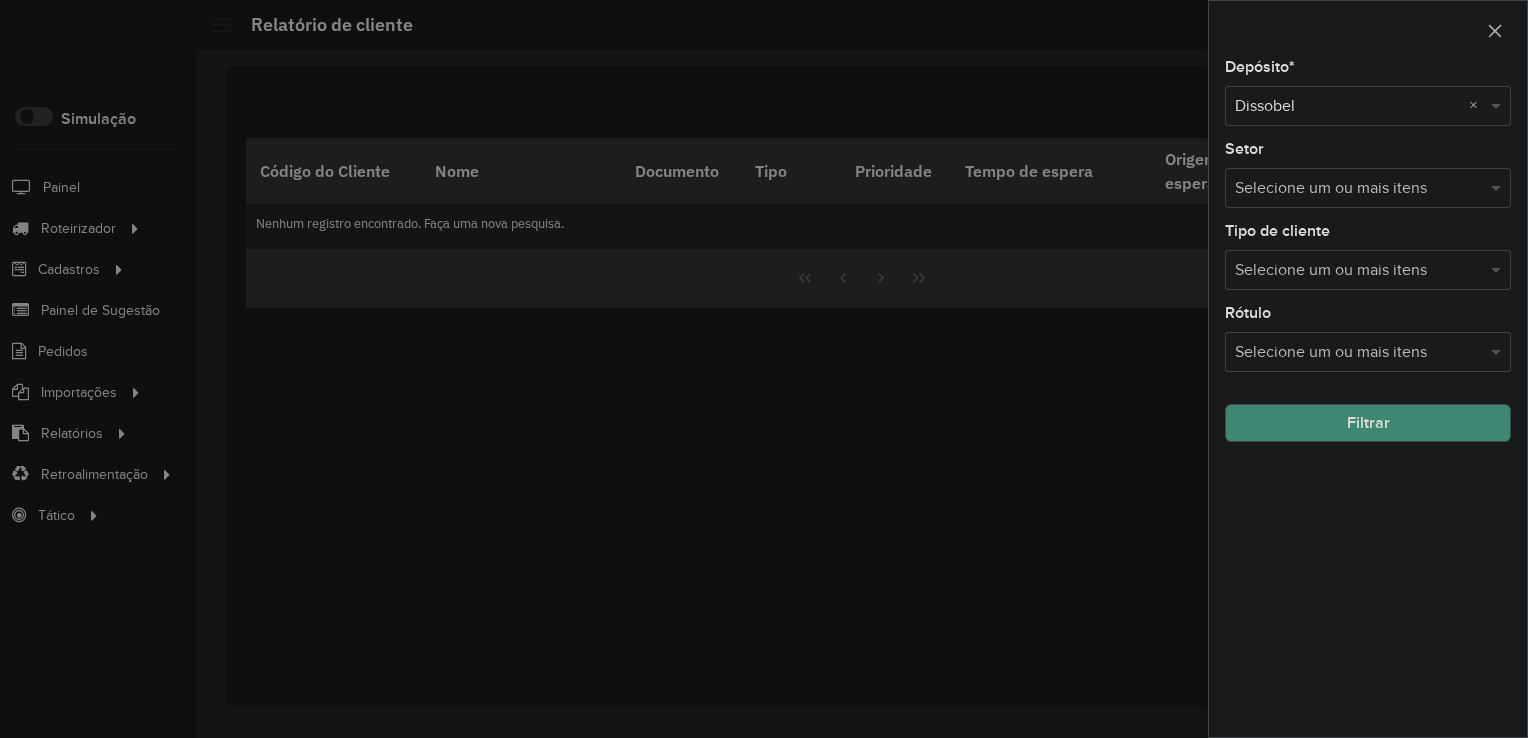 click on "Filtrar" 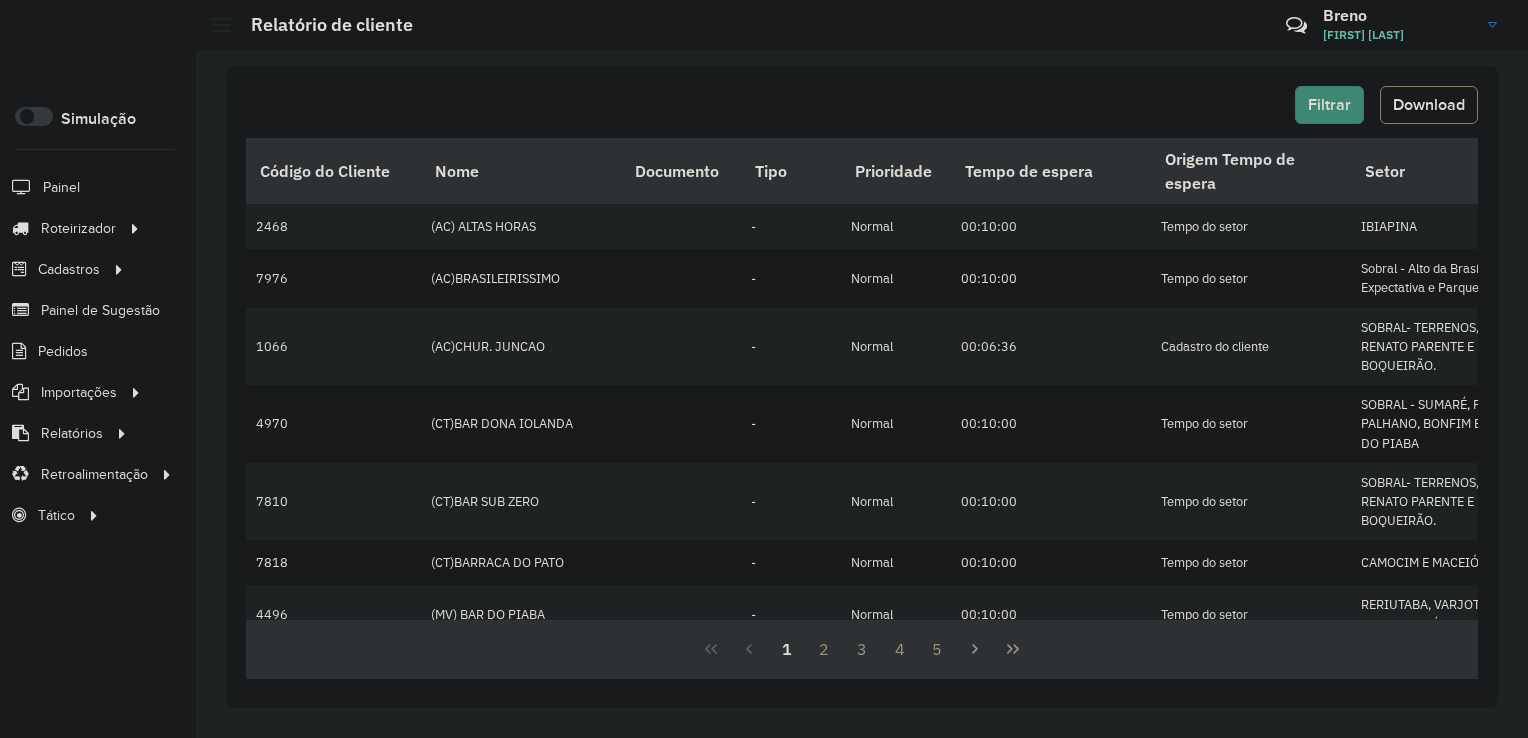 click on "Filtrar Download Código do Cliente Nome Documento Tipo Prioridade Tempo de espera Origem Tempo de espera Setor Endereço Cidade Estado Latitude Longitude Início Janela Fim Janela Inativo Tempo espera lacrado Coordenada lacrada Rótulo Observação Data última compra Data penúltima compra Macro região Setor Planner Veículos exclusivos Tipos de veículos exclusivos Grupos de rota exclusiva Prioridade tipo cliente 2468 (AC) ALTAS HORAS - Normal 00:10:00 Tempo do setor IBIAPINA DA LIBERDADE SN IBIAPINA CE -3.92076 -40.3373 00:00:00 23:59:00 - 22/02/2021 20/02/2021 - 7976 (AC)BRASILEIRISSIMO - Normal 00:10:00 Tempo do setor Sobral - Alto da Brasília, Alto da Expectativa e Parque Silvana. DR. GUARANI 766 SOBRAL CE -3.68429 -40.34301 00:00:00 23:59:00 - 13/03/2020 06/03/2020 - 1066 (AC)CHUR. JUNCAO - Normal 00:06:36 Cadastro do cliente SOBRAL- TERRENOS, CAIÇARA, RENATO PARENTE E BOQUEIRÃO. JONH SANFORD 751 SOBRAL CE -3.6803 -40.3626 -" 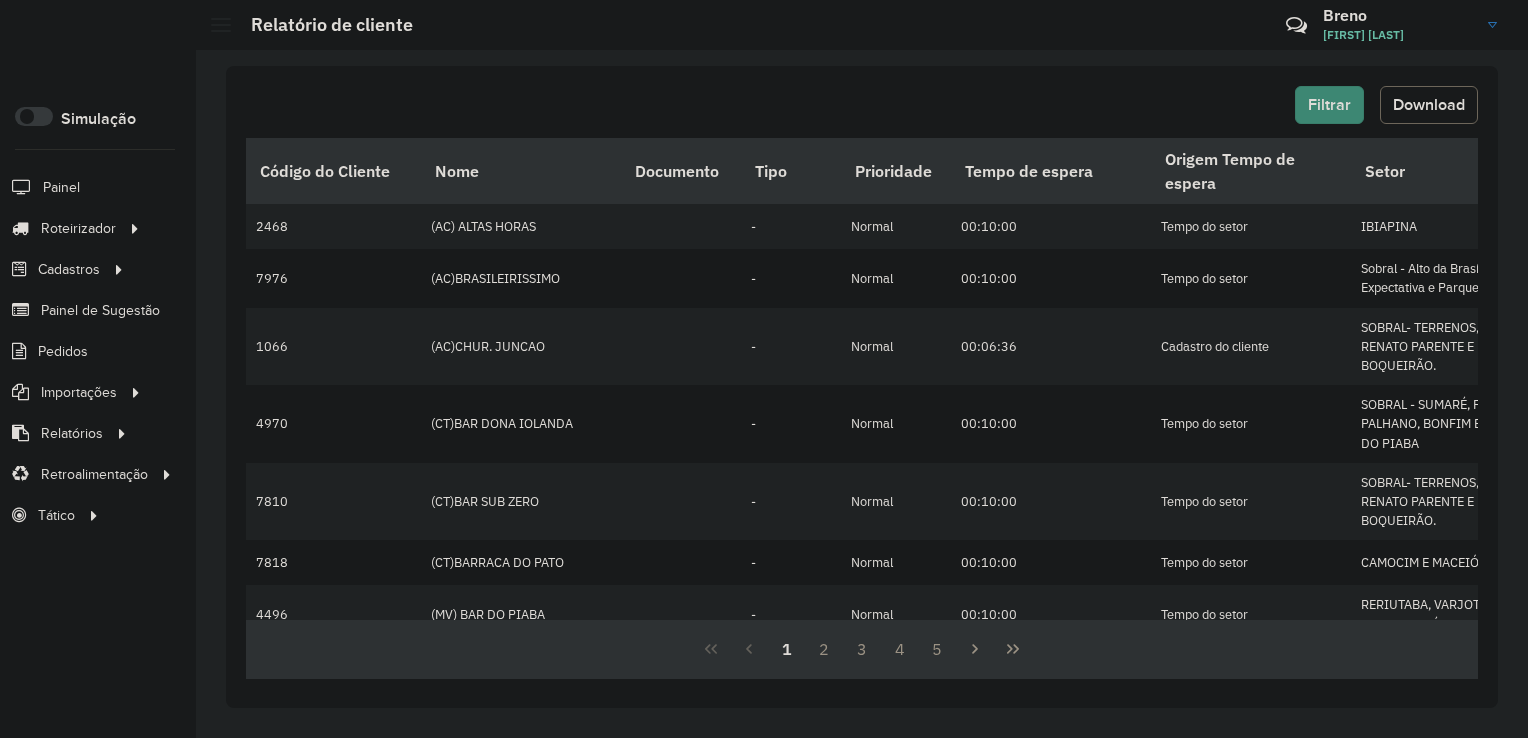 click on "Download" 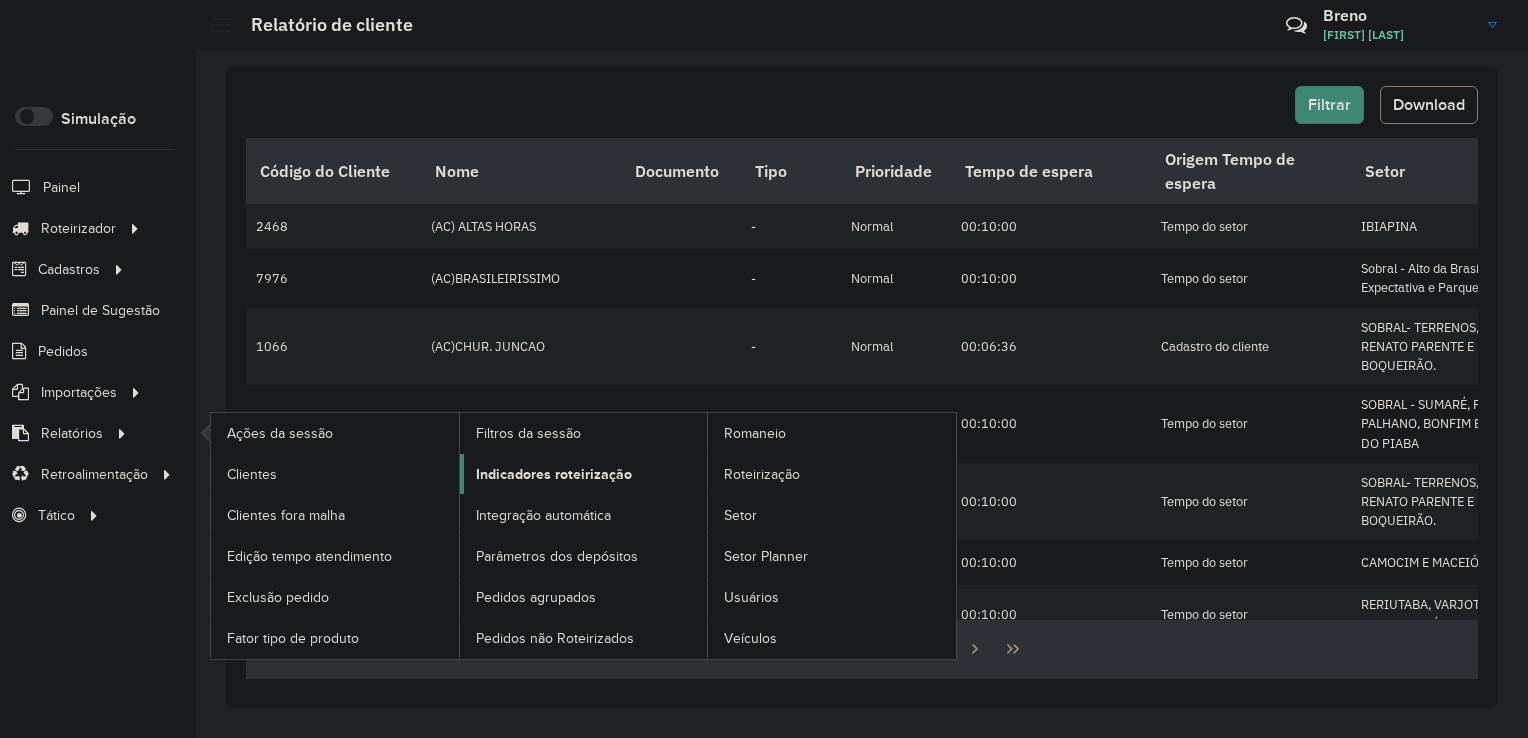 click on "Indicadores roteirização" 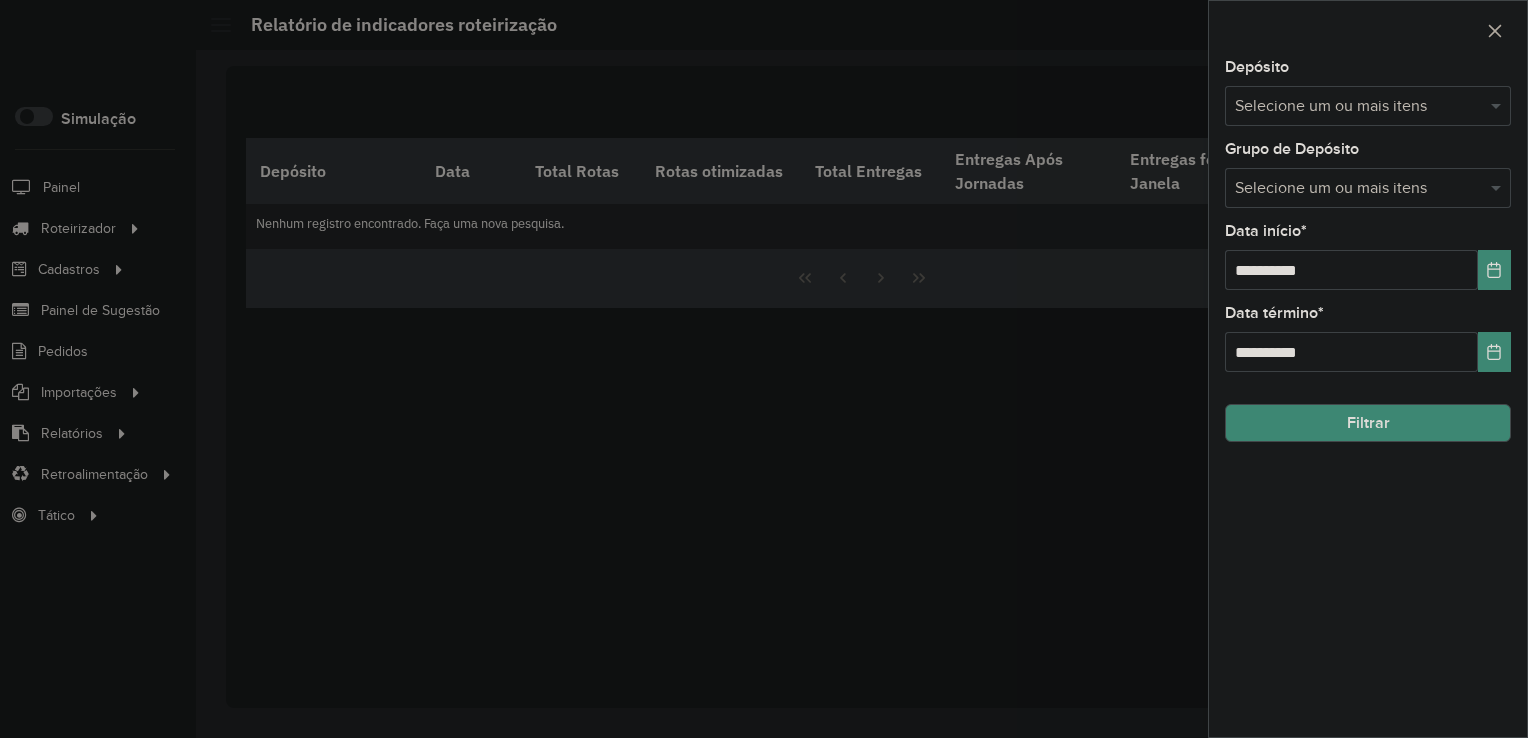 click at bounding box center (1358, 107) 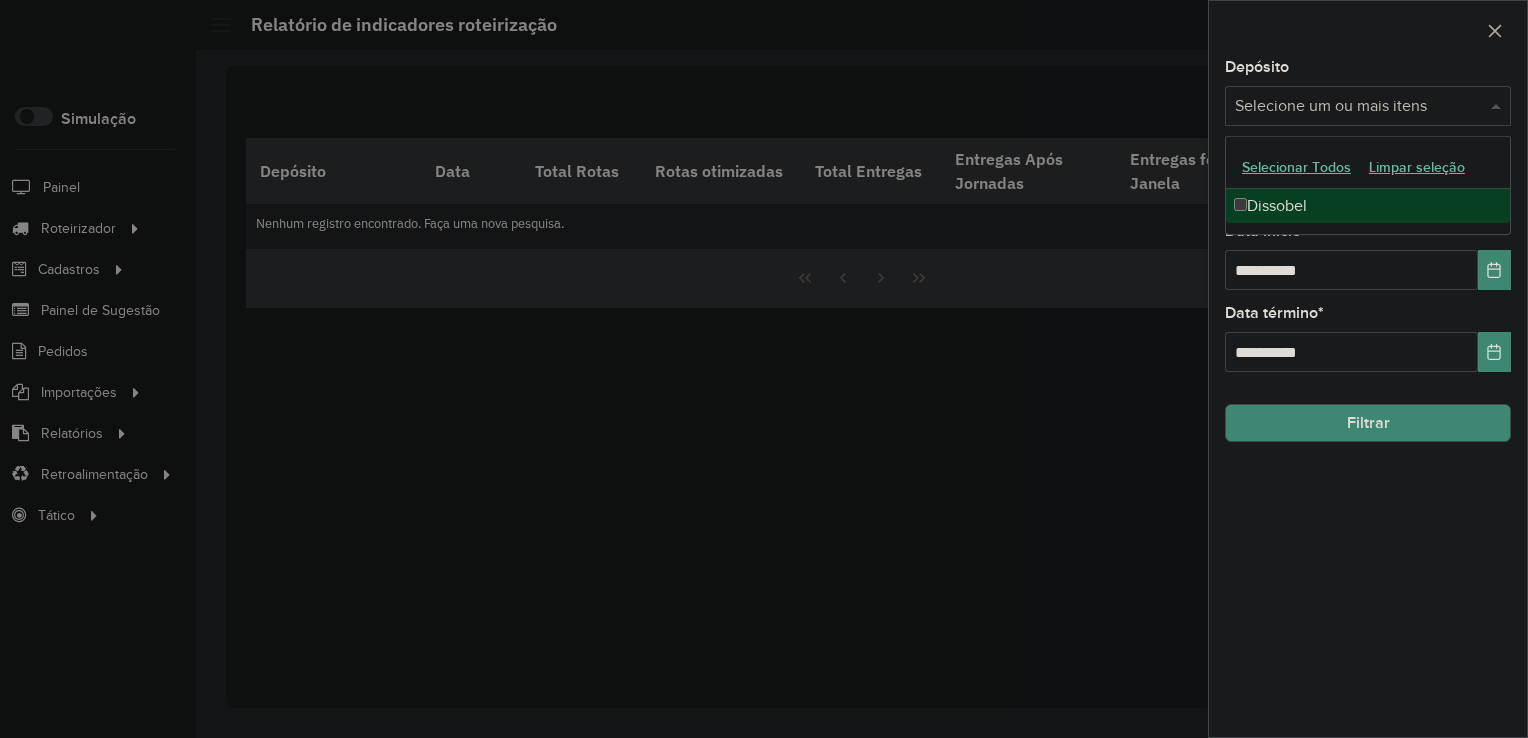 click on "Dissobel" at bounding box center (1368, 206) 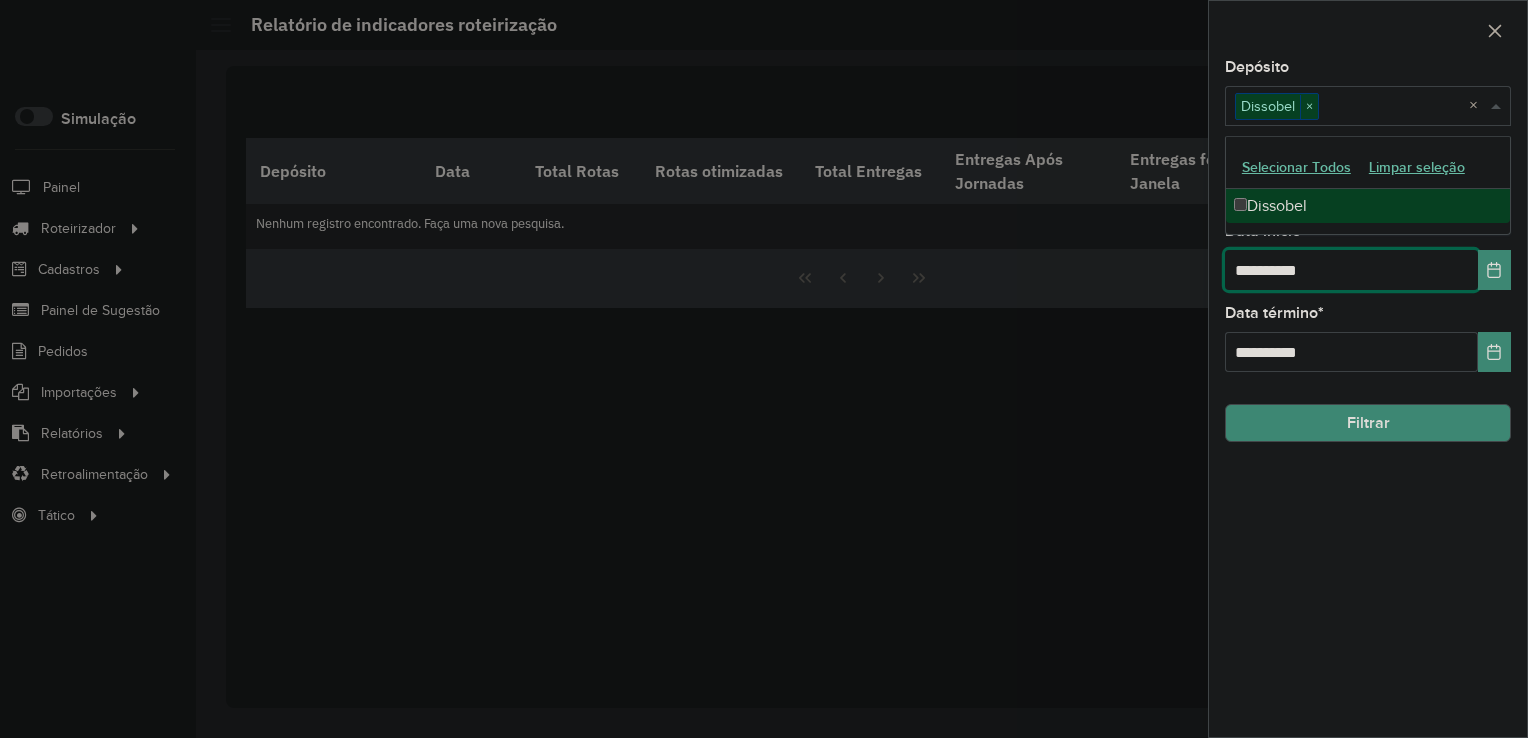 click on "**********" at bounding box center [1351, 270] 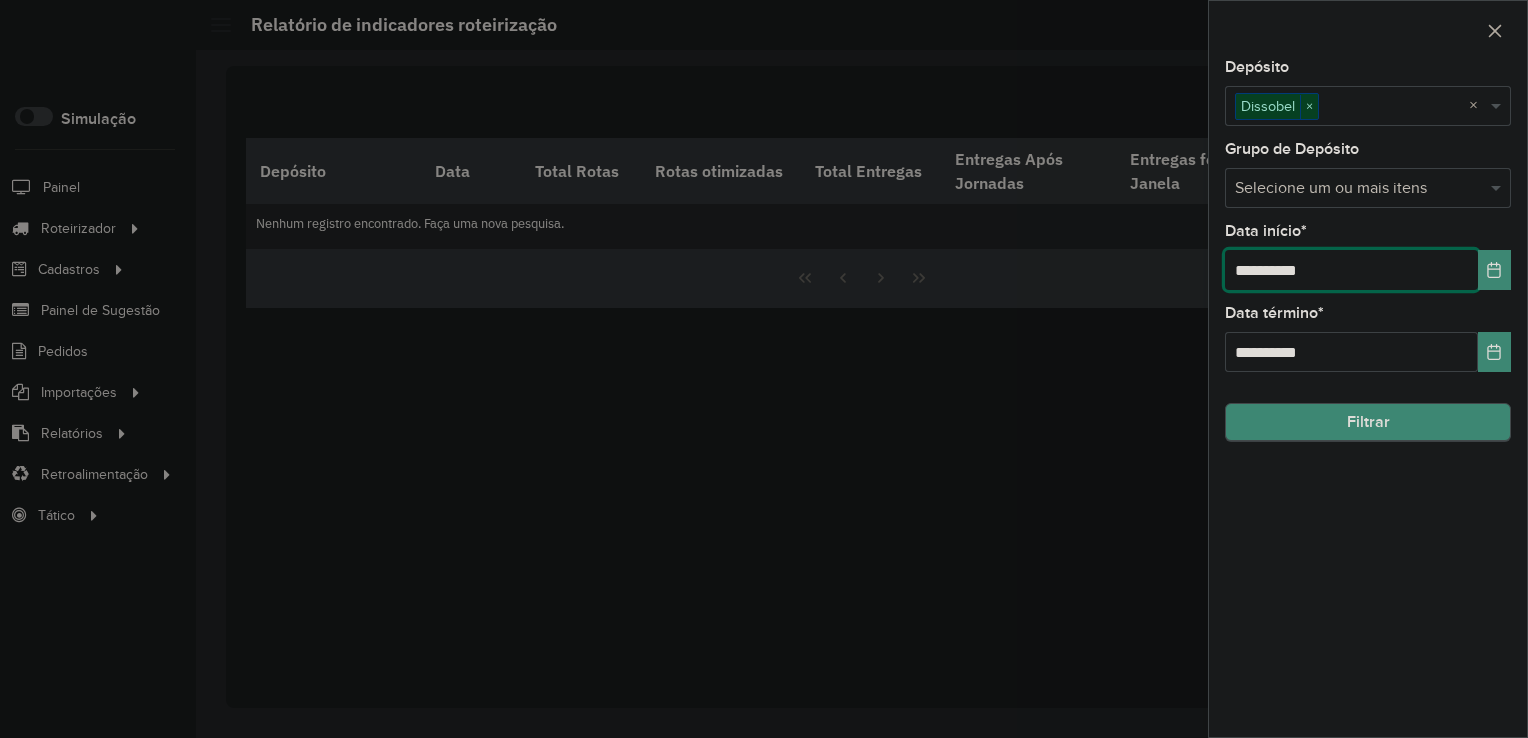 type on "**********" 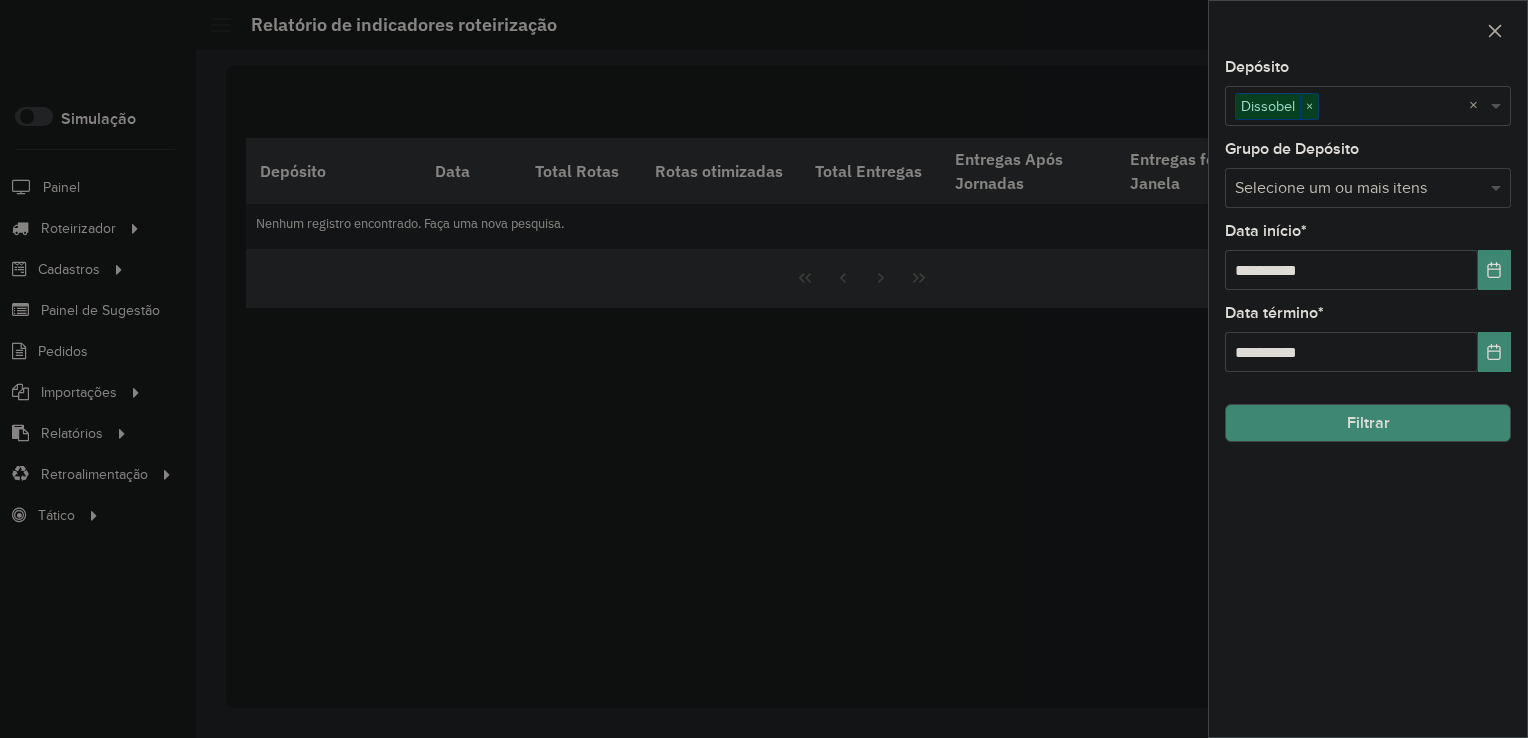 click on "Filtrar" 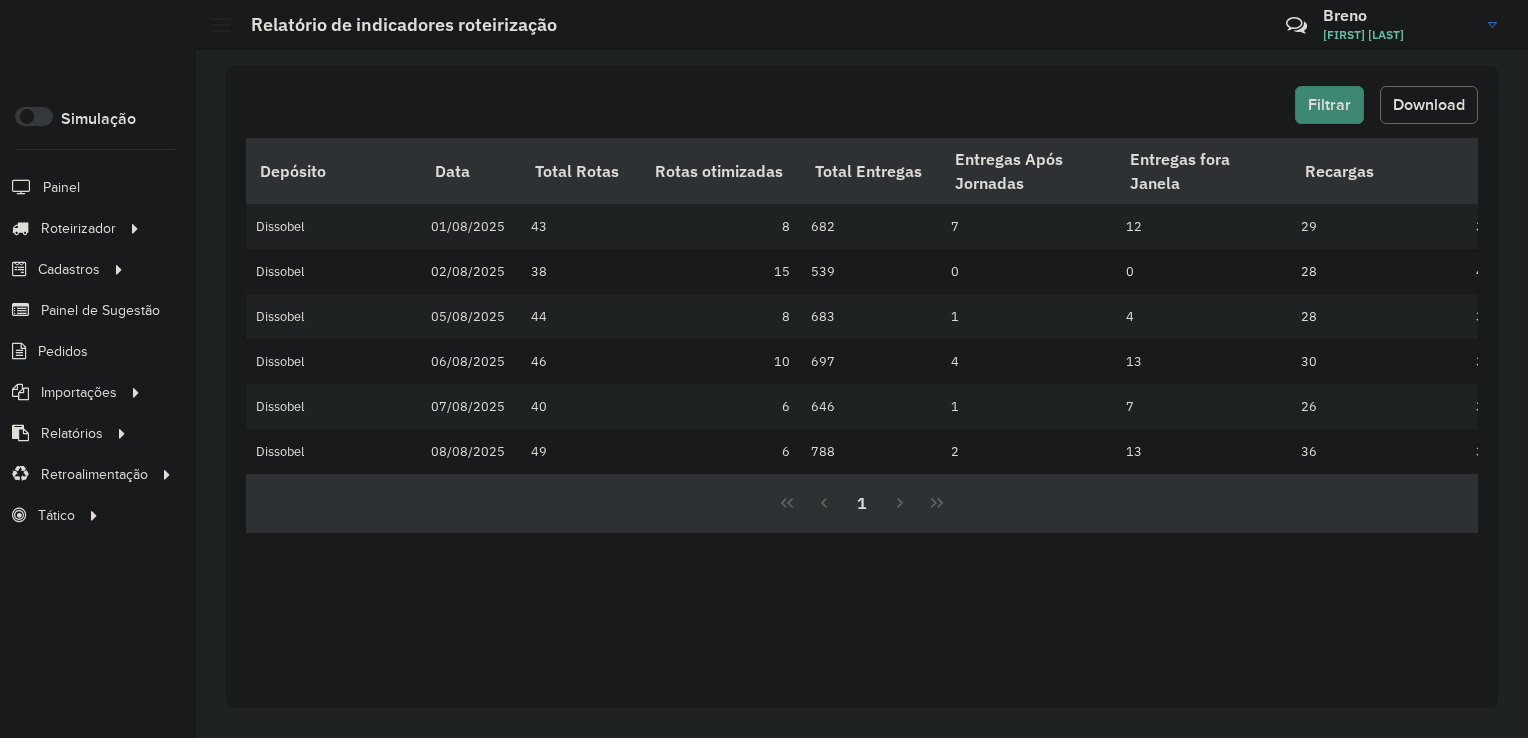 click on "Download" 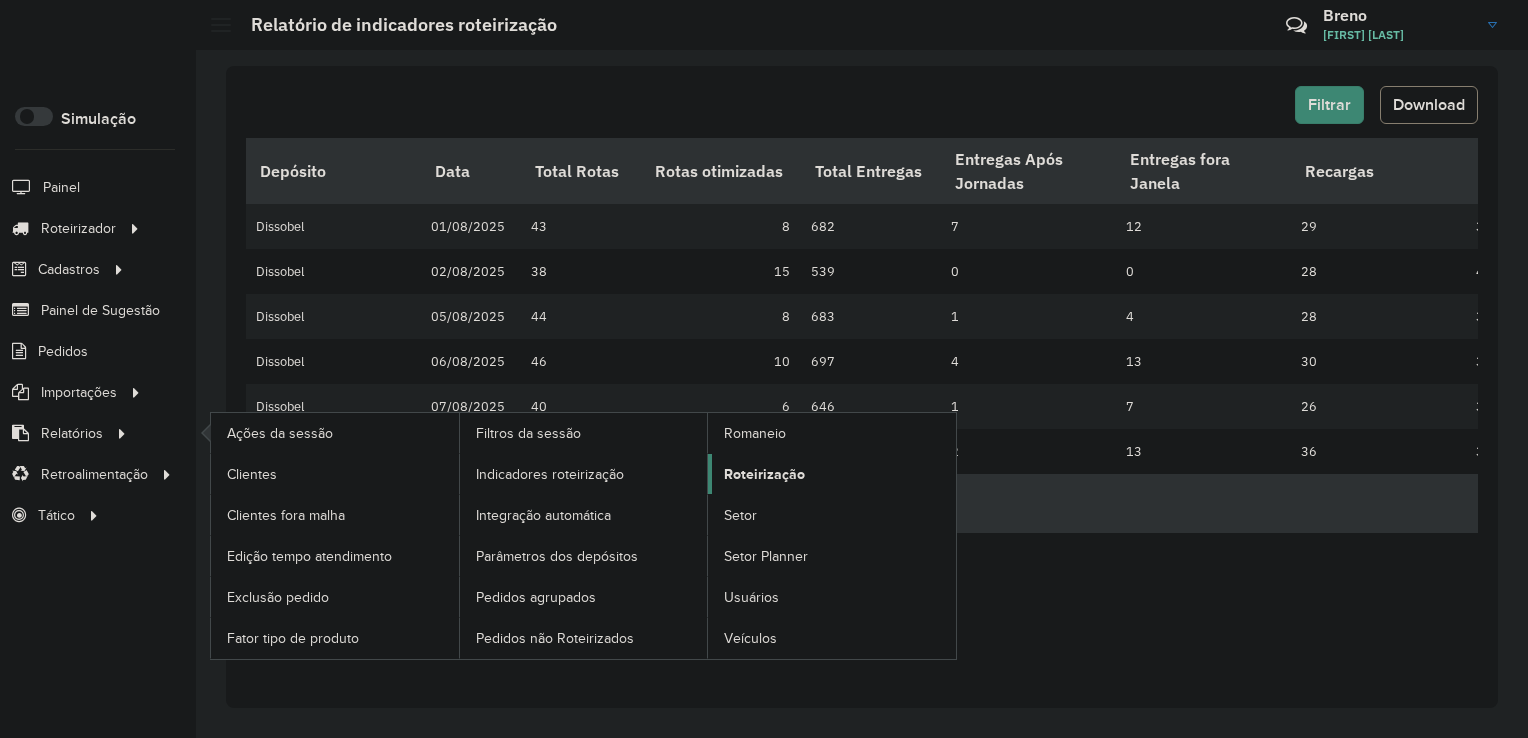 click on "Roteirização" 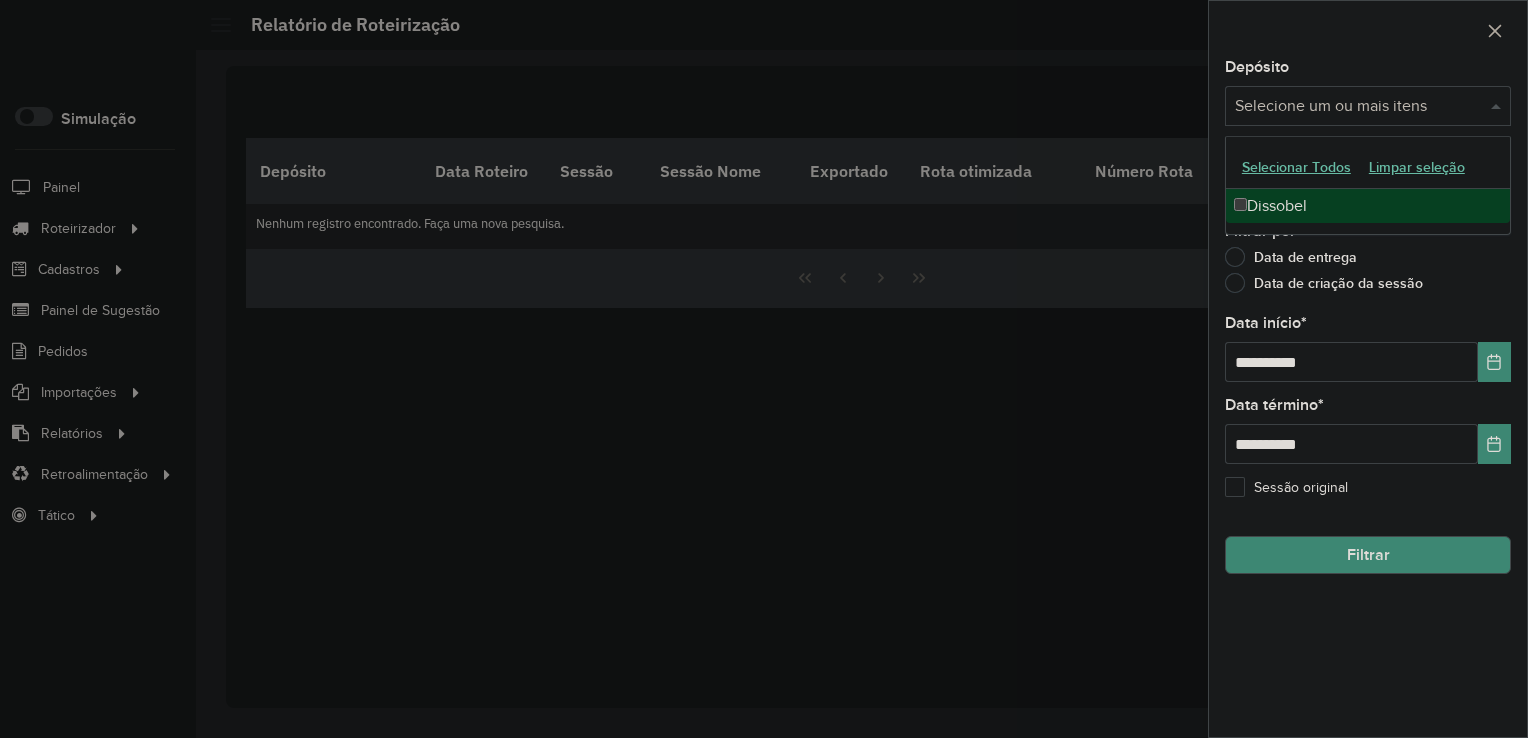click at bounding box center (1358, 107) 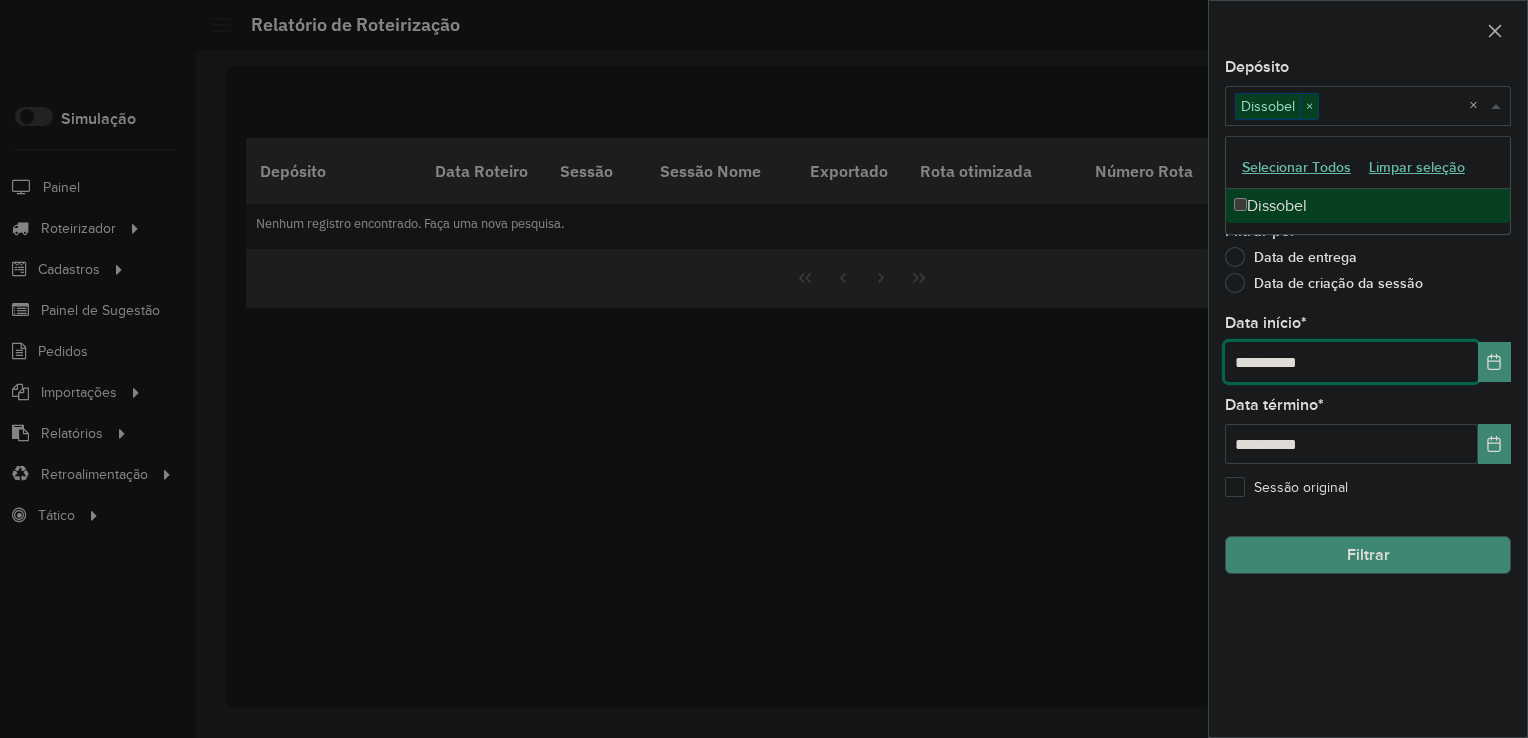 click on "**********" at bounding box center (1351, 362) 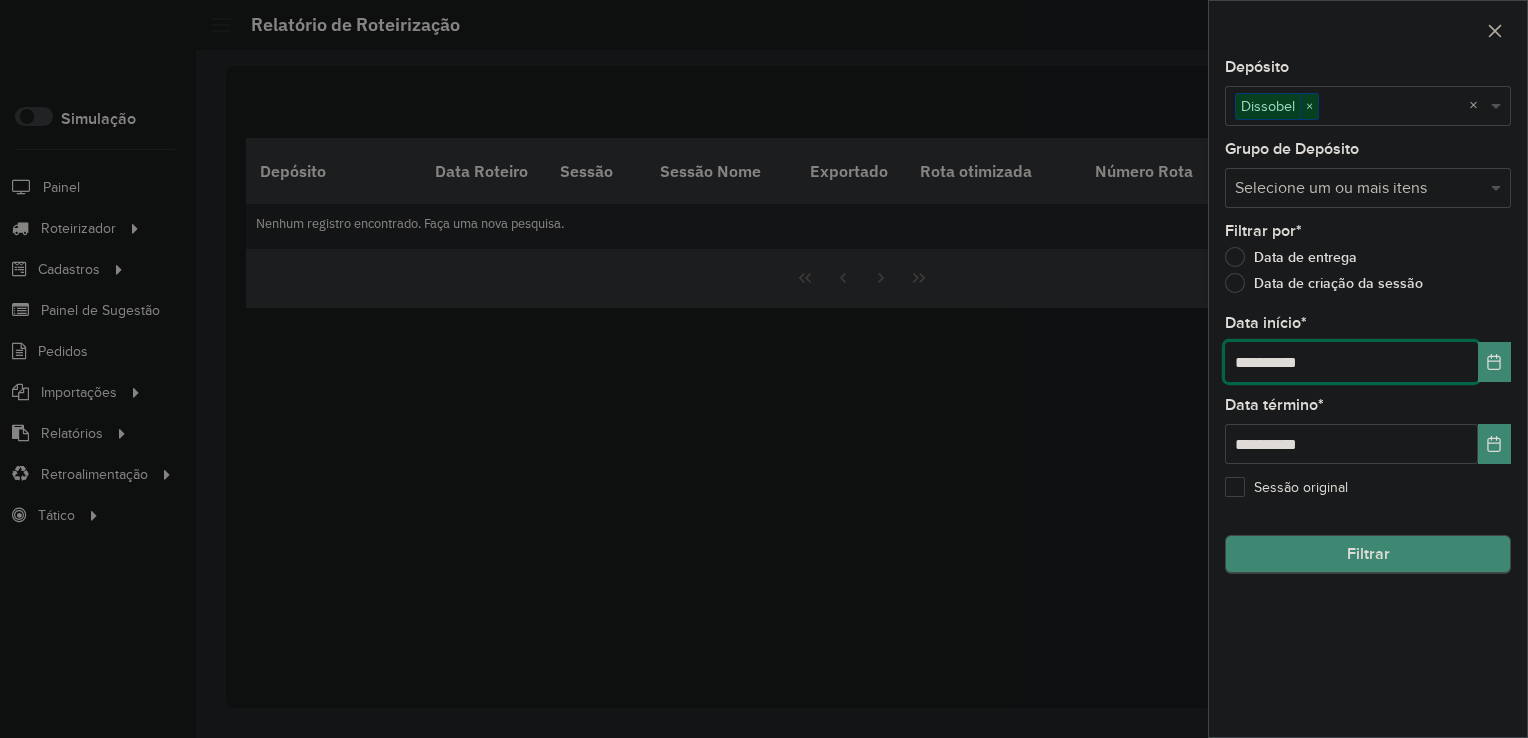 type on "**********" 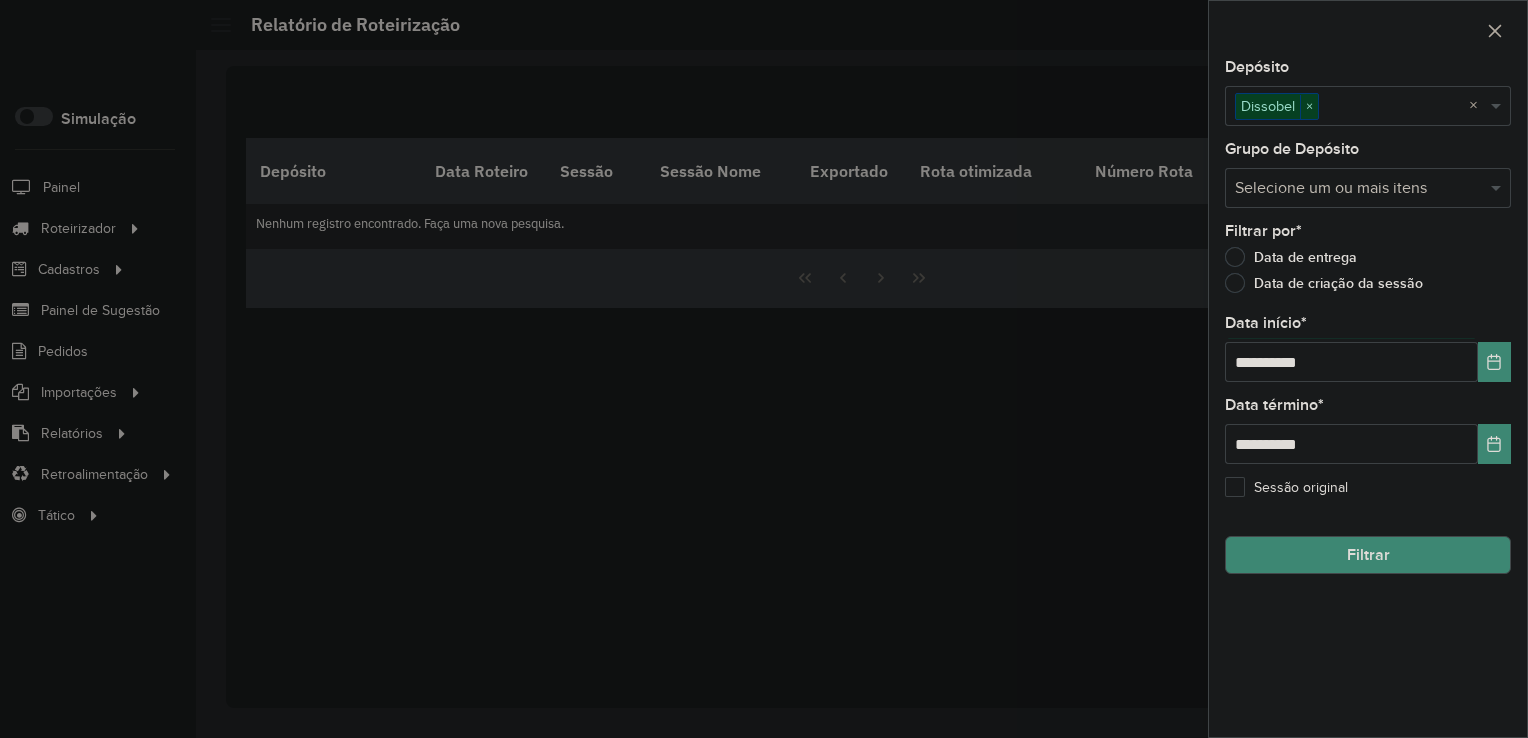 click on "Filtrar" 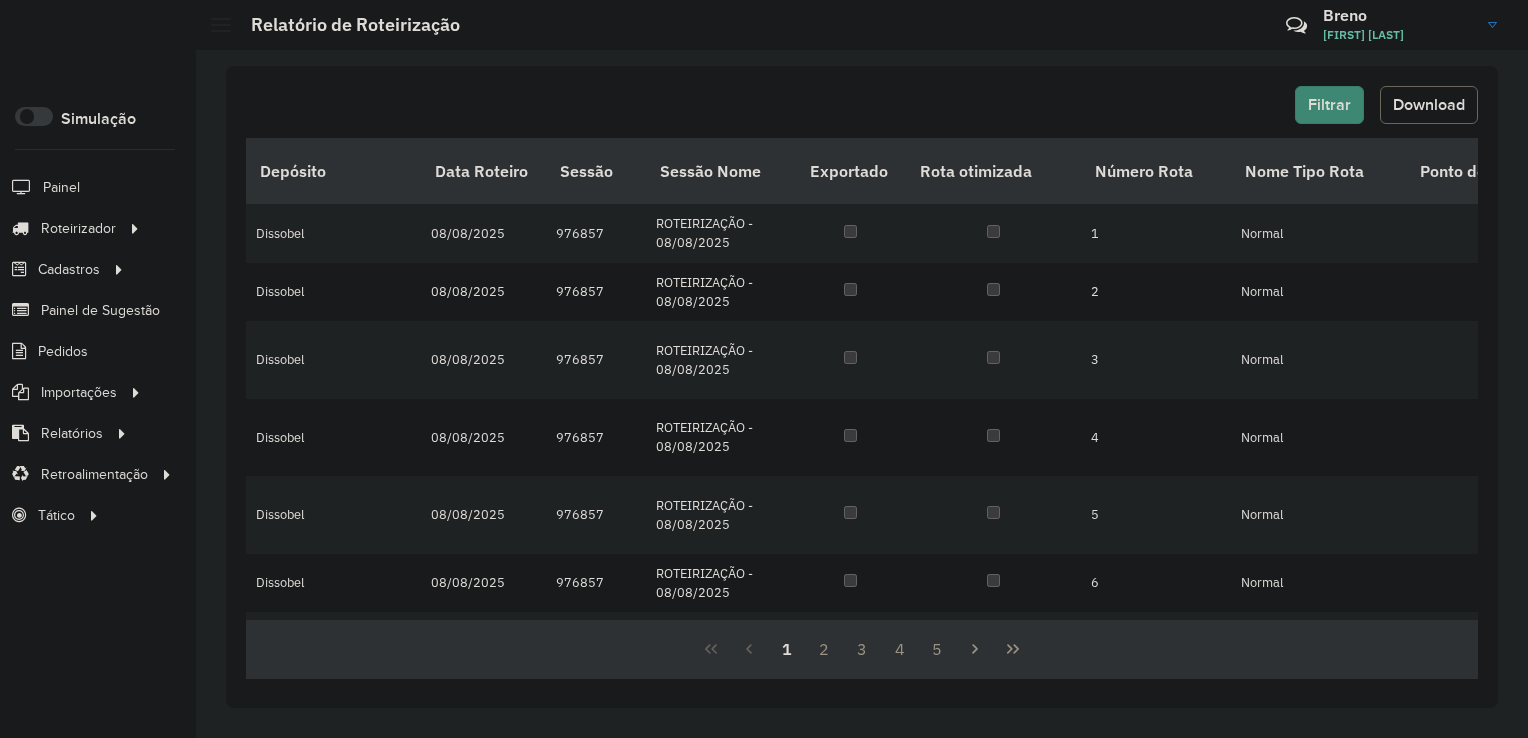 click on "Download" 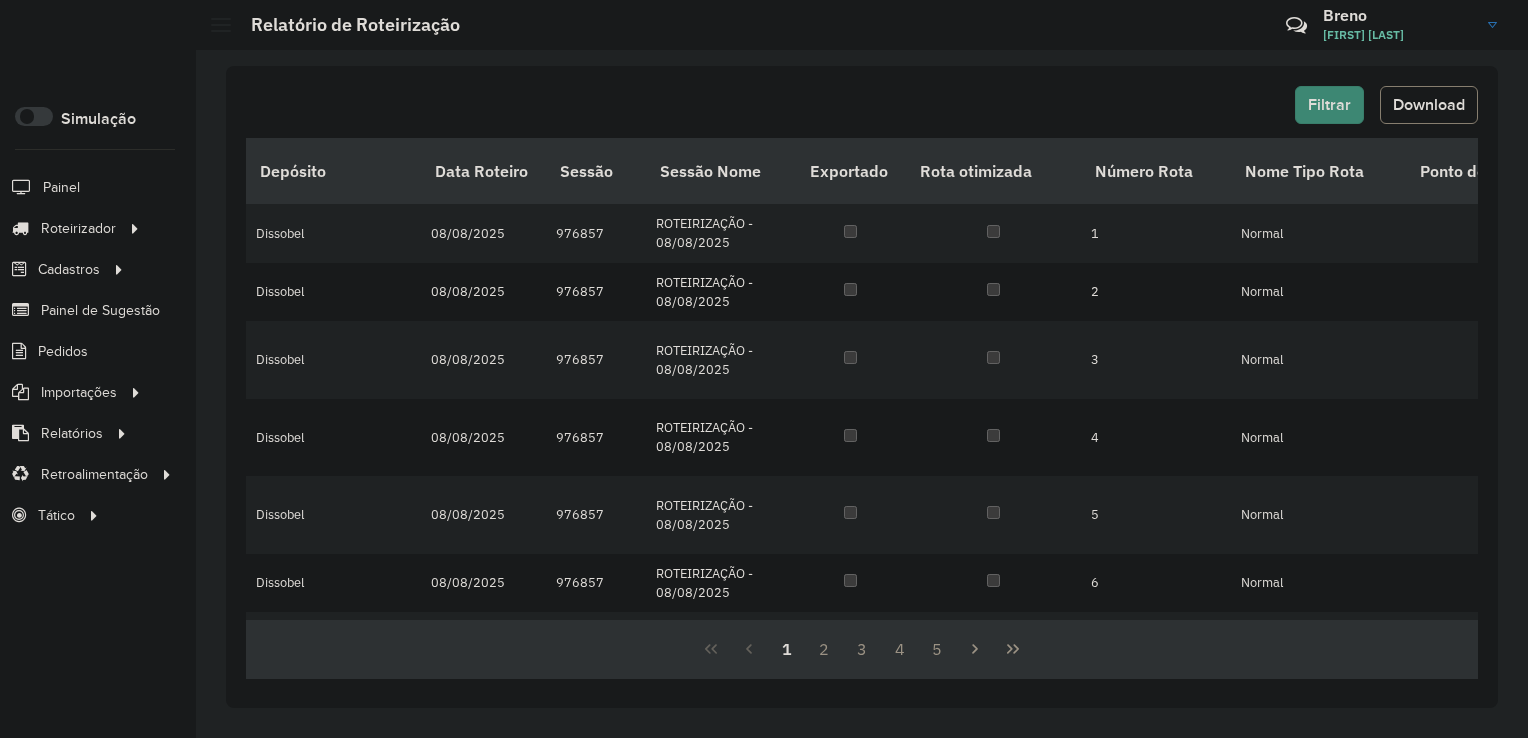 drag, startPoint x: 129, startPoint y: 338, endPoint x: 100, endPoint y: 362, distance: 37.64306 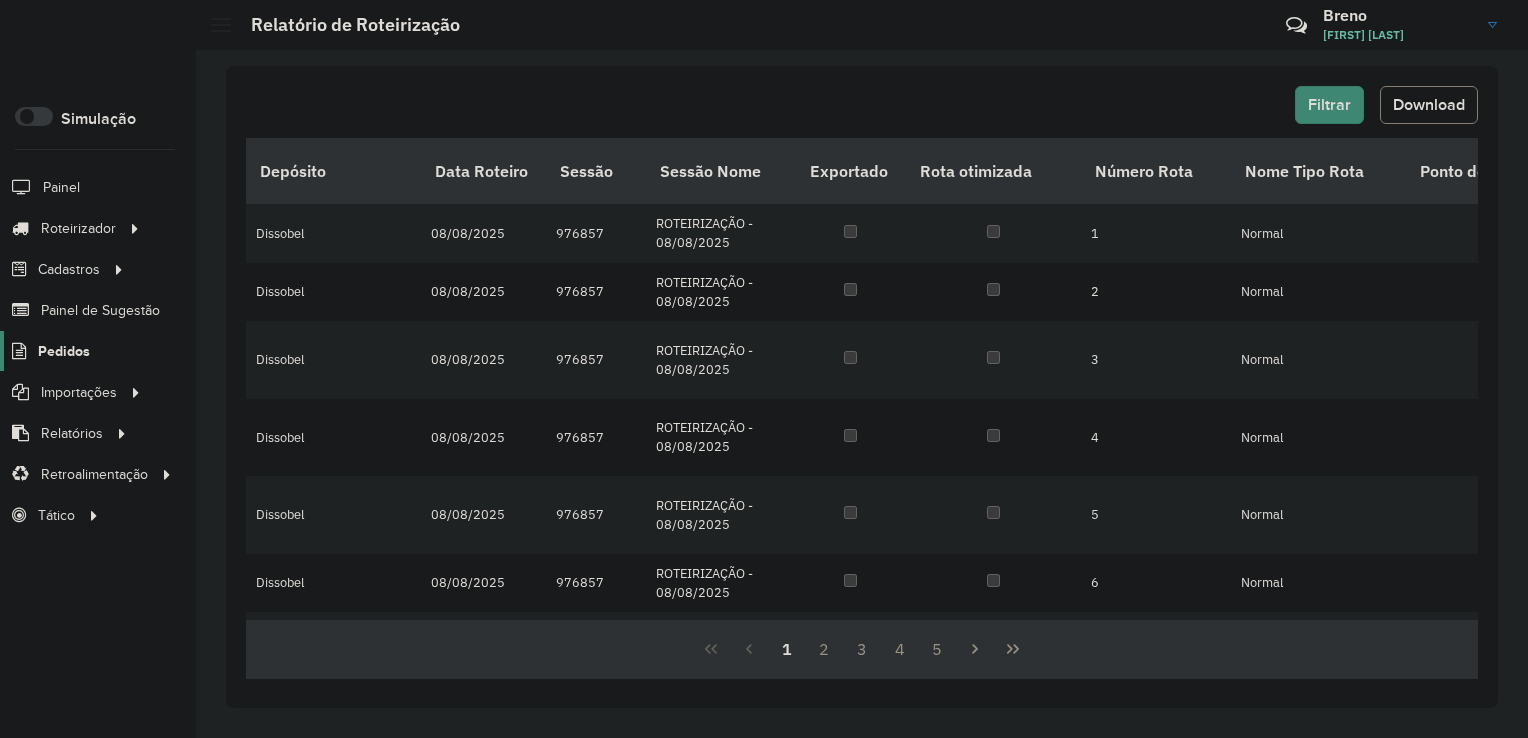 click on "Pedidos" 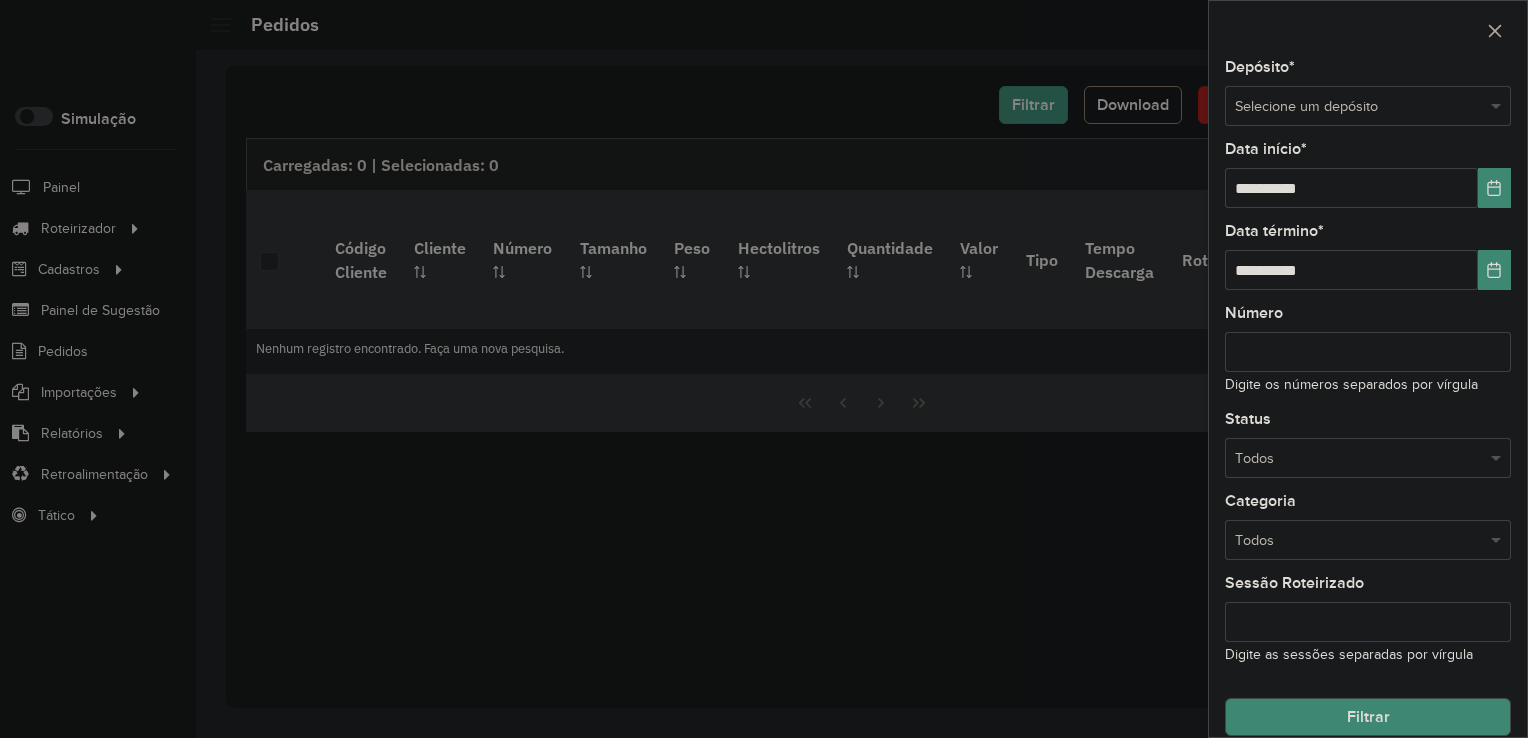 click at bounding box center (1348, 107) 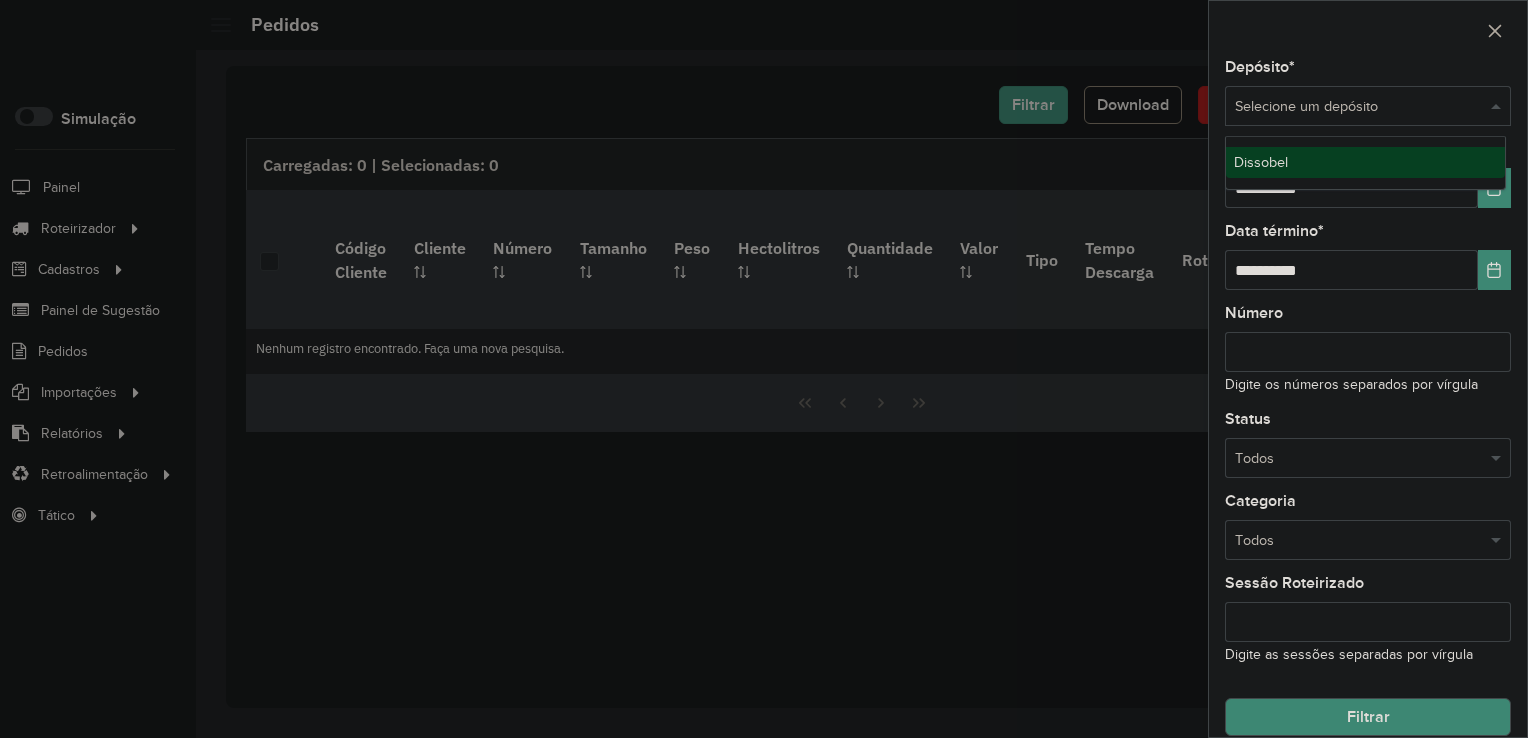 click on "Dissobel" at bounding box center [1365, 163] 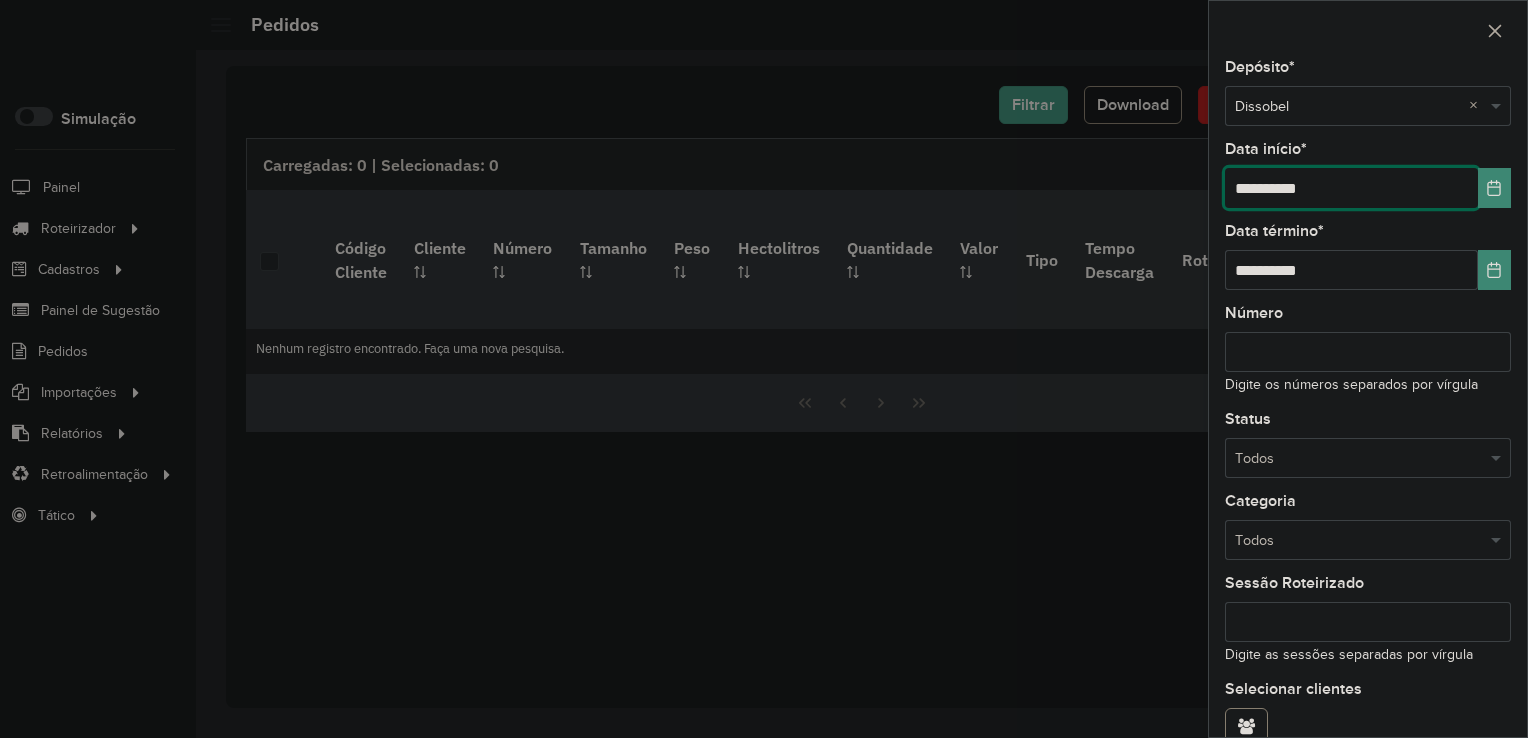 click on "**********" at bounding box center [1351, 188] 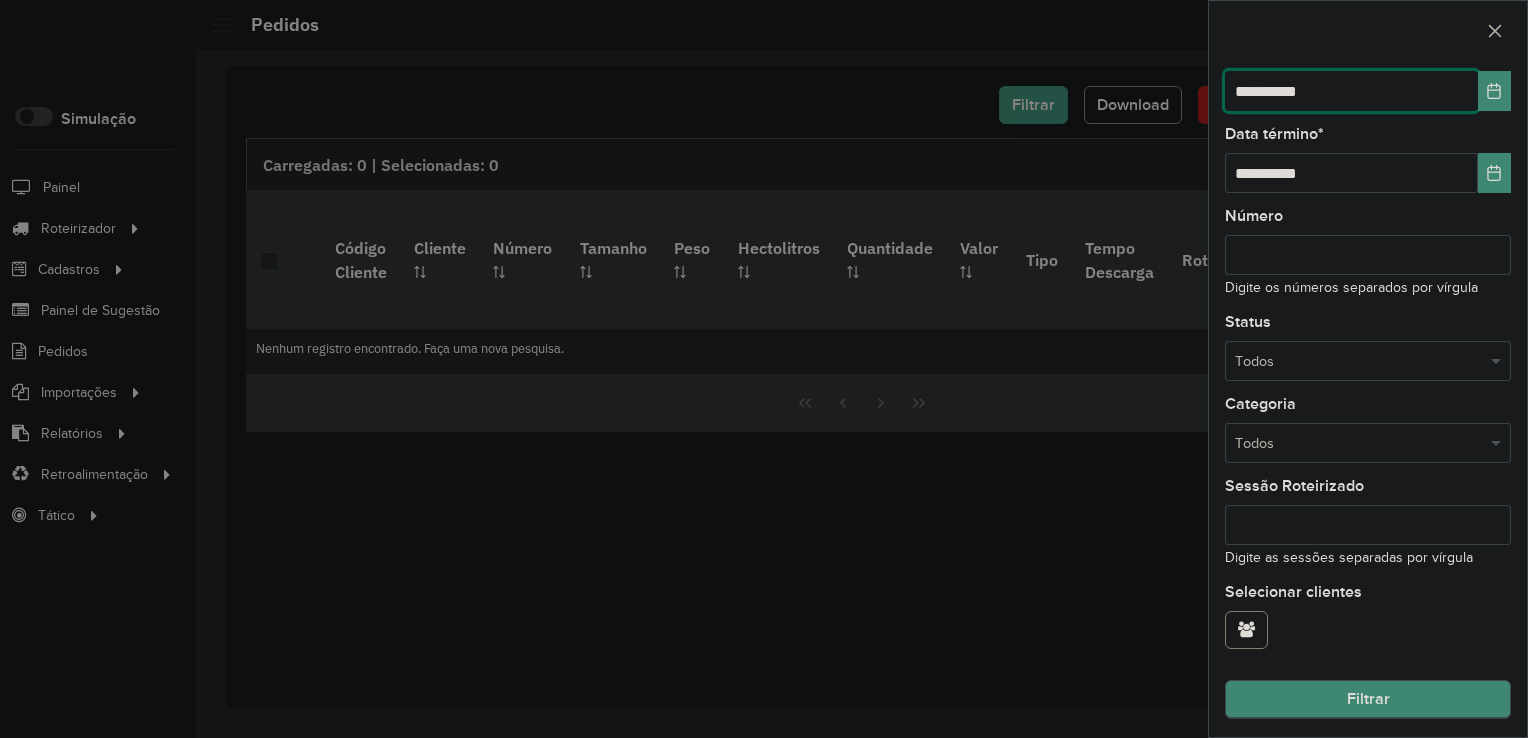 type on "**********" 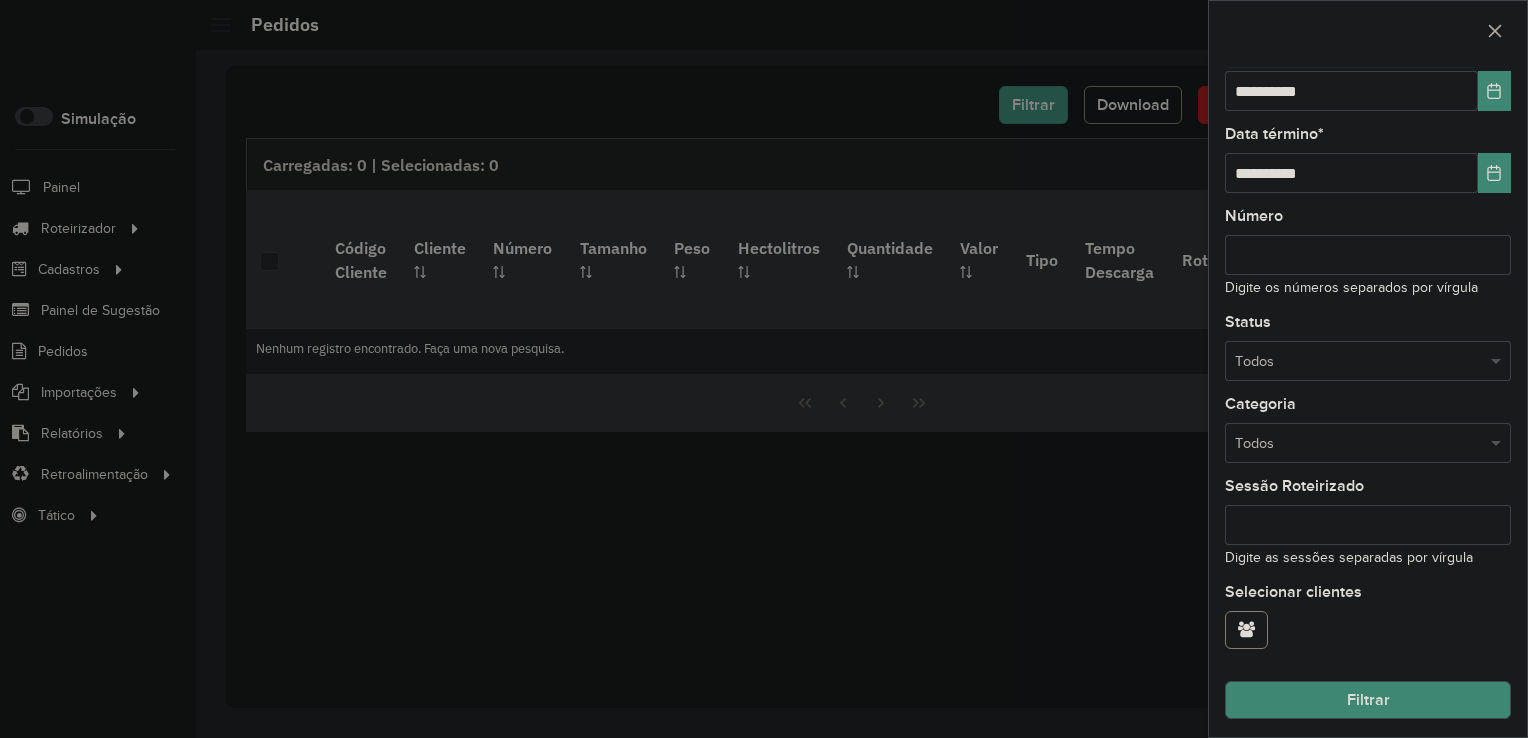click on "Filtrar" 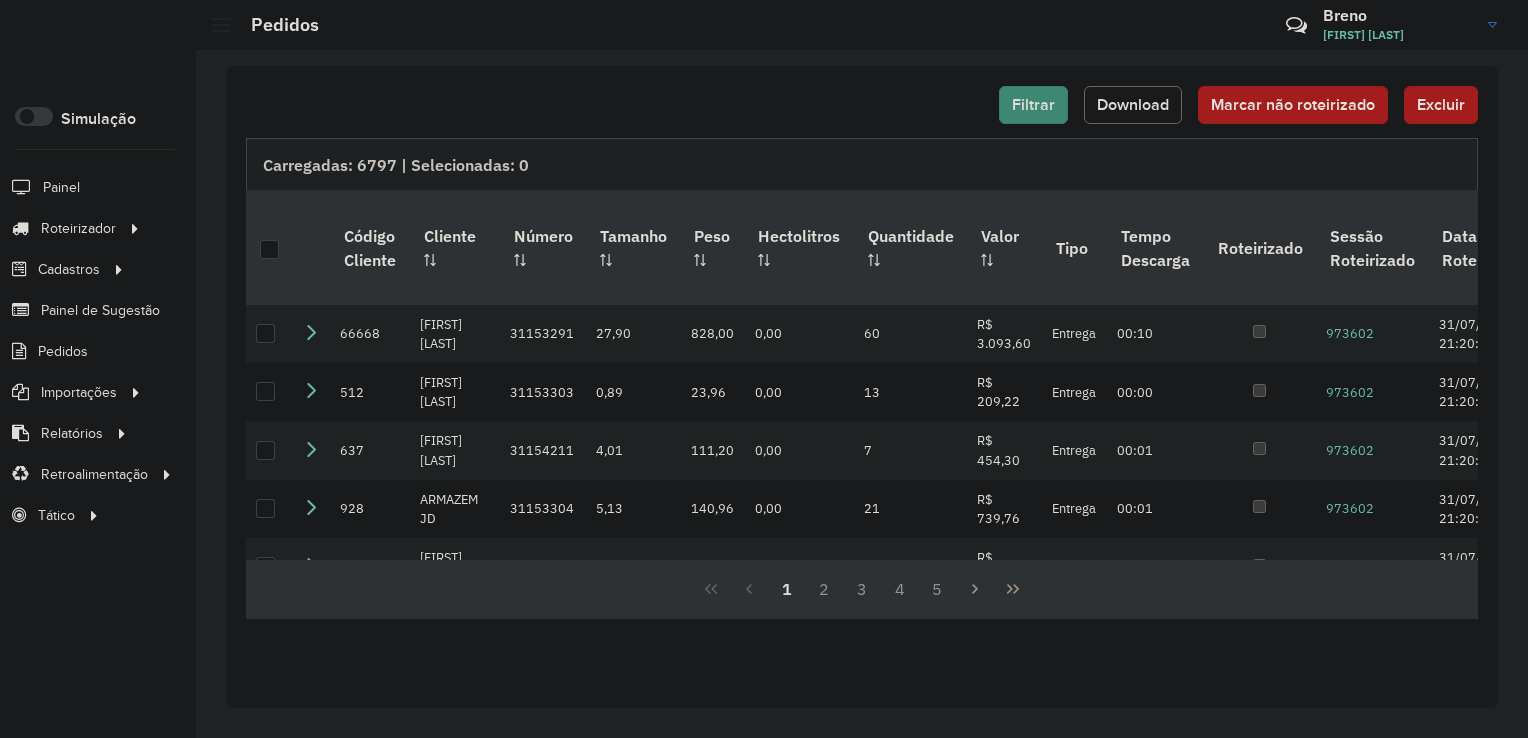 click on "Download" 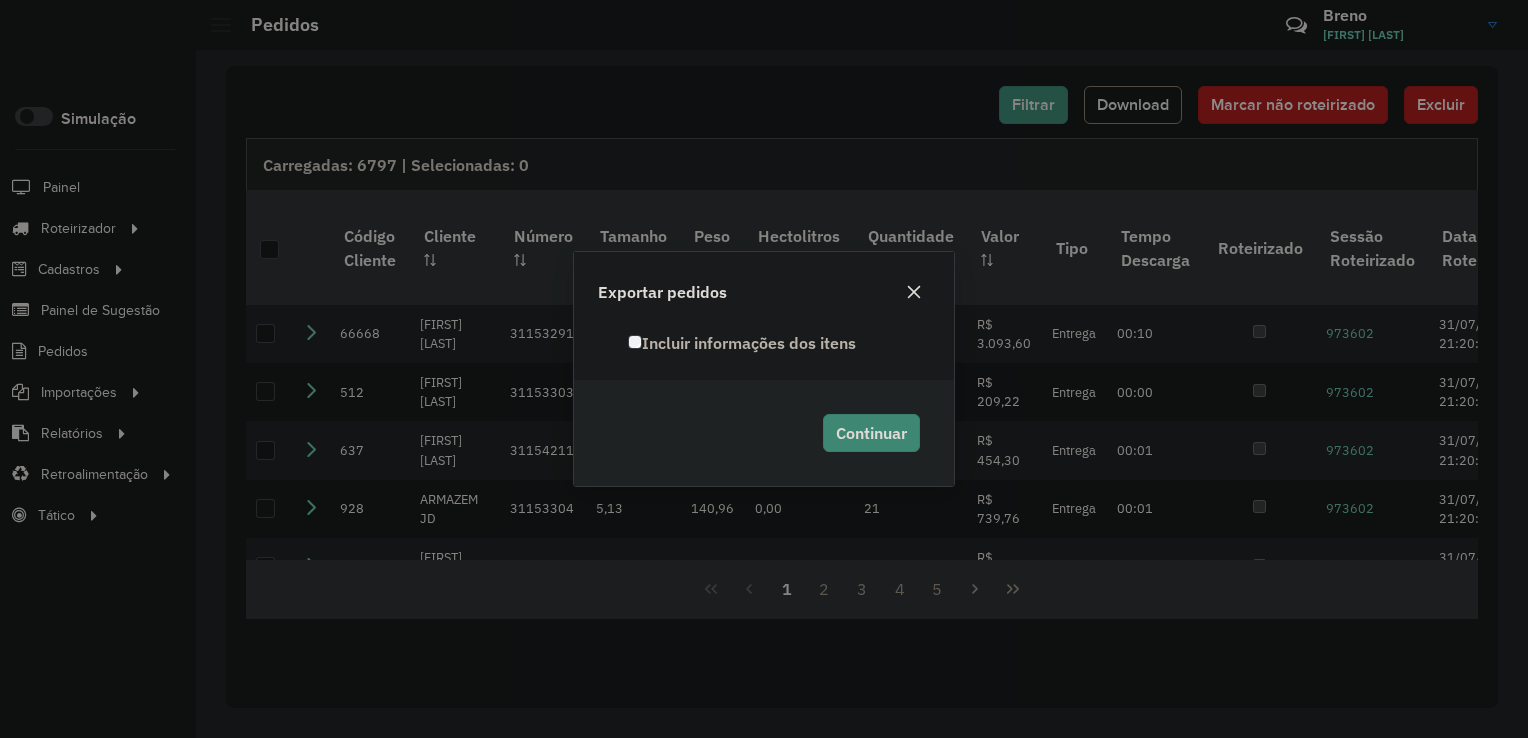 click on "Incluir informações dos itens" 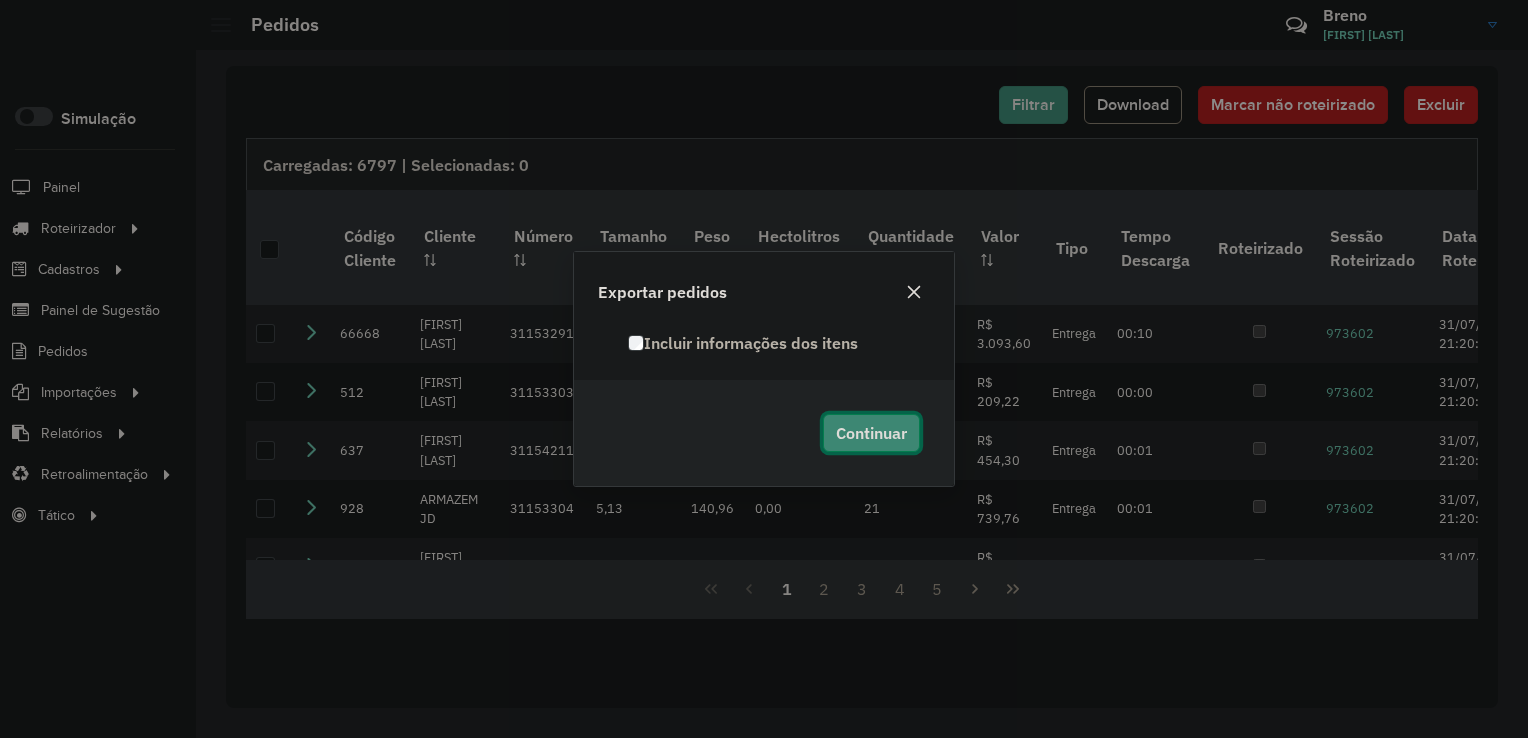 click on "Continuar" 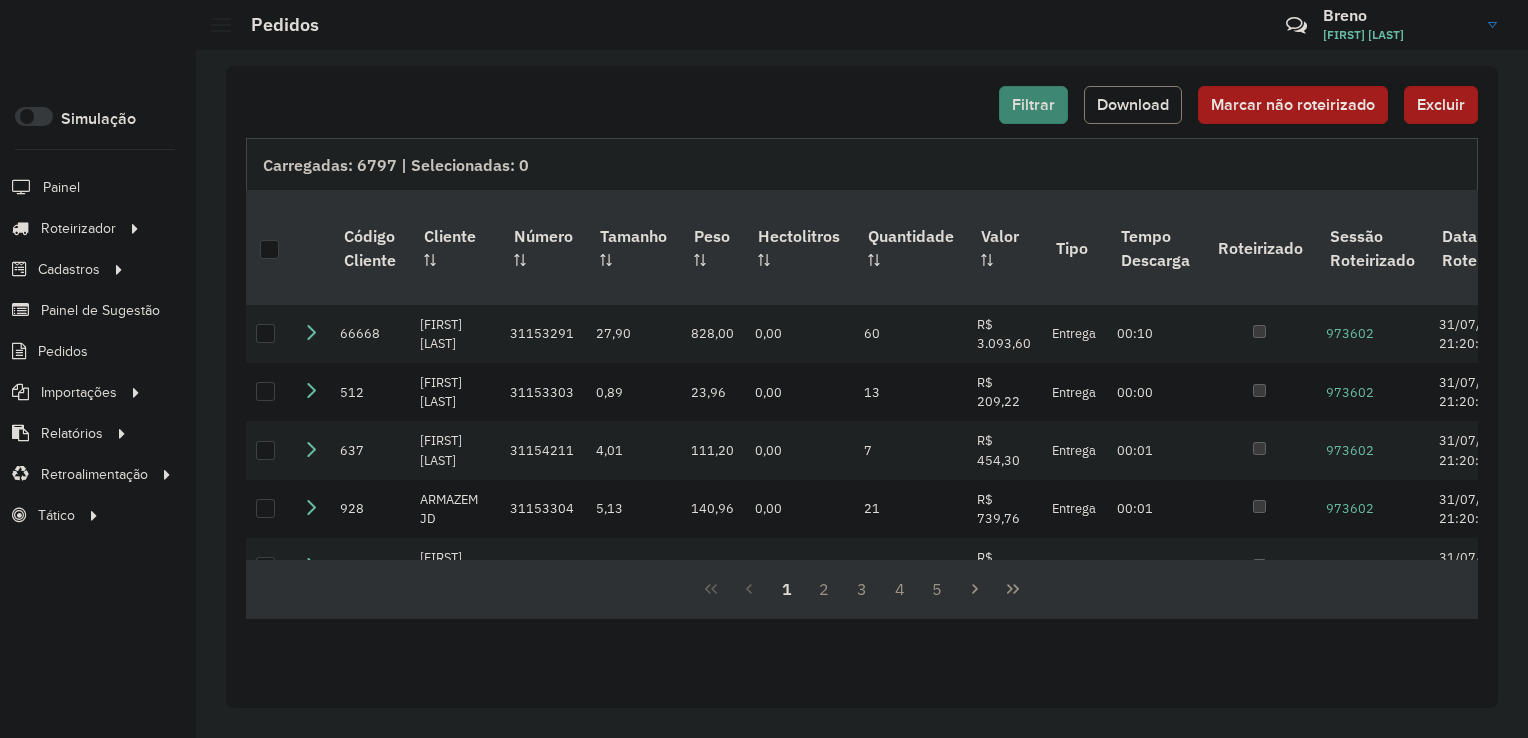 click on "Filtrar   Download   Marcar não roteirizado   Excluir" 